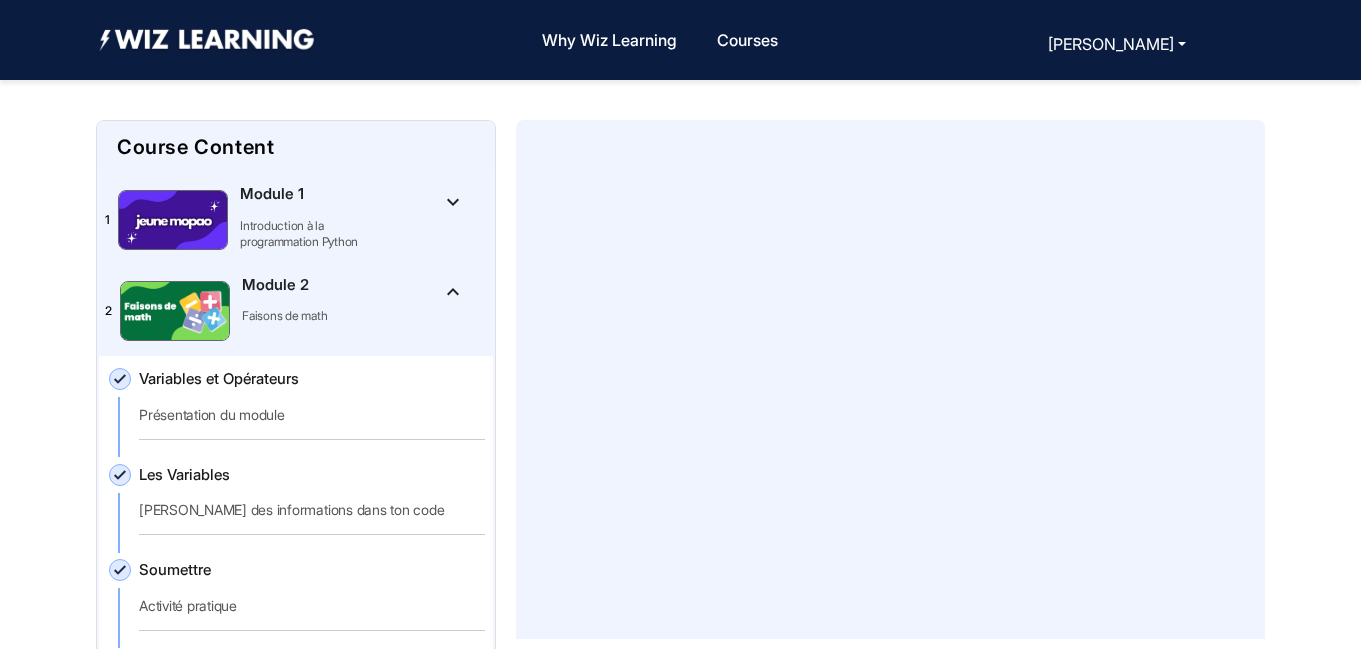 scroll, scrollTop: 262, scrollLeft: 0, axis: vertical 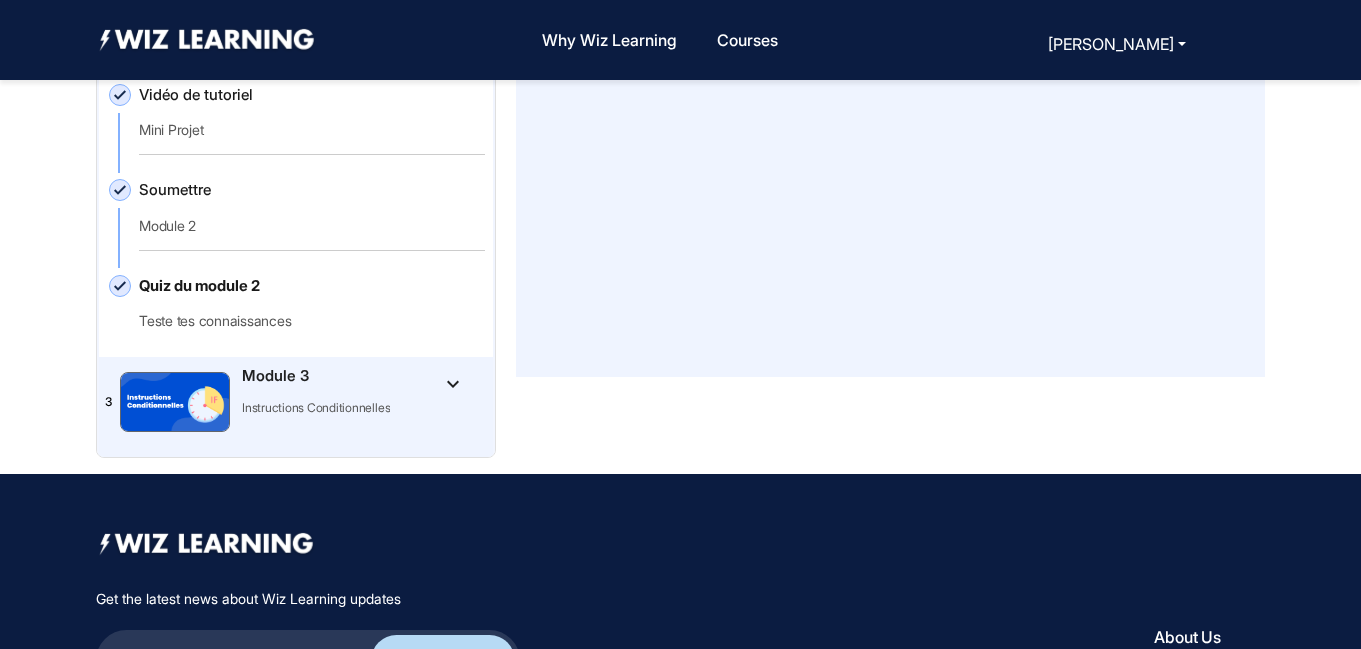 click on "Quiz du module 2   Teste tes connaissances" 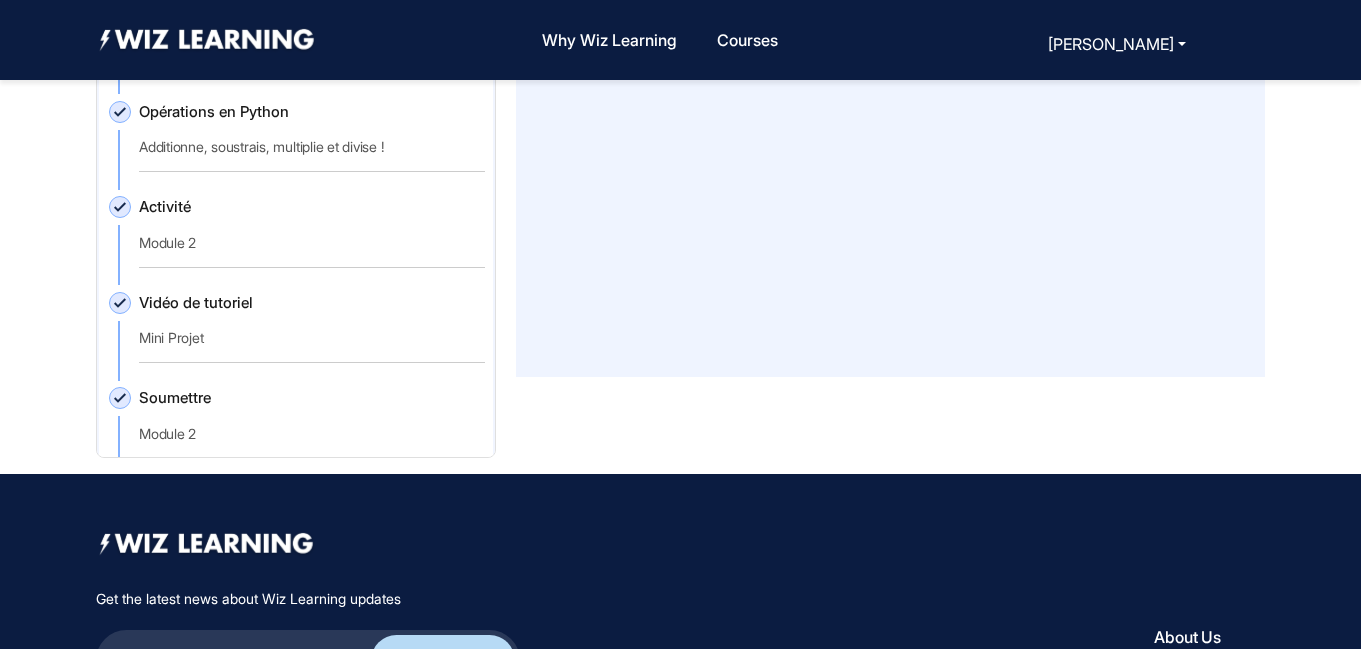 scroll, scrollTop: 481, scrollLeft: 0, axis: vertical 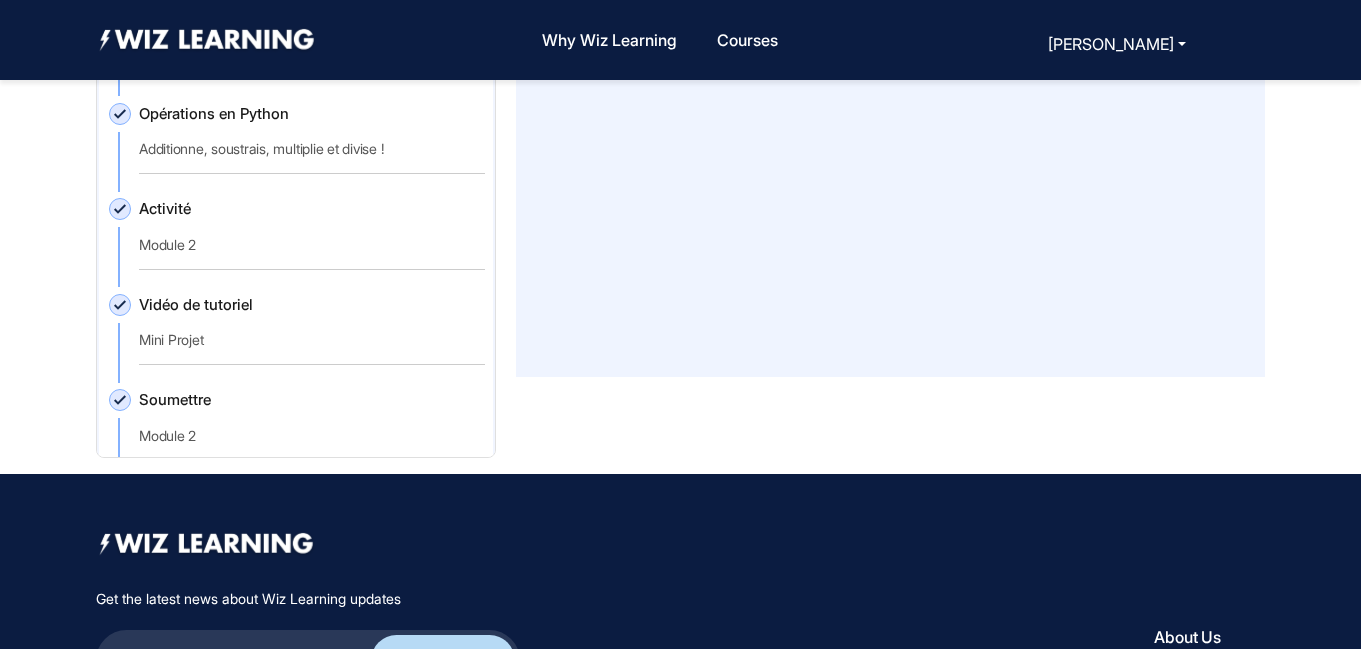 click on "Activité" 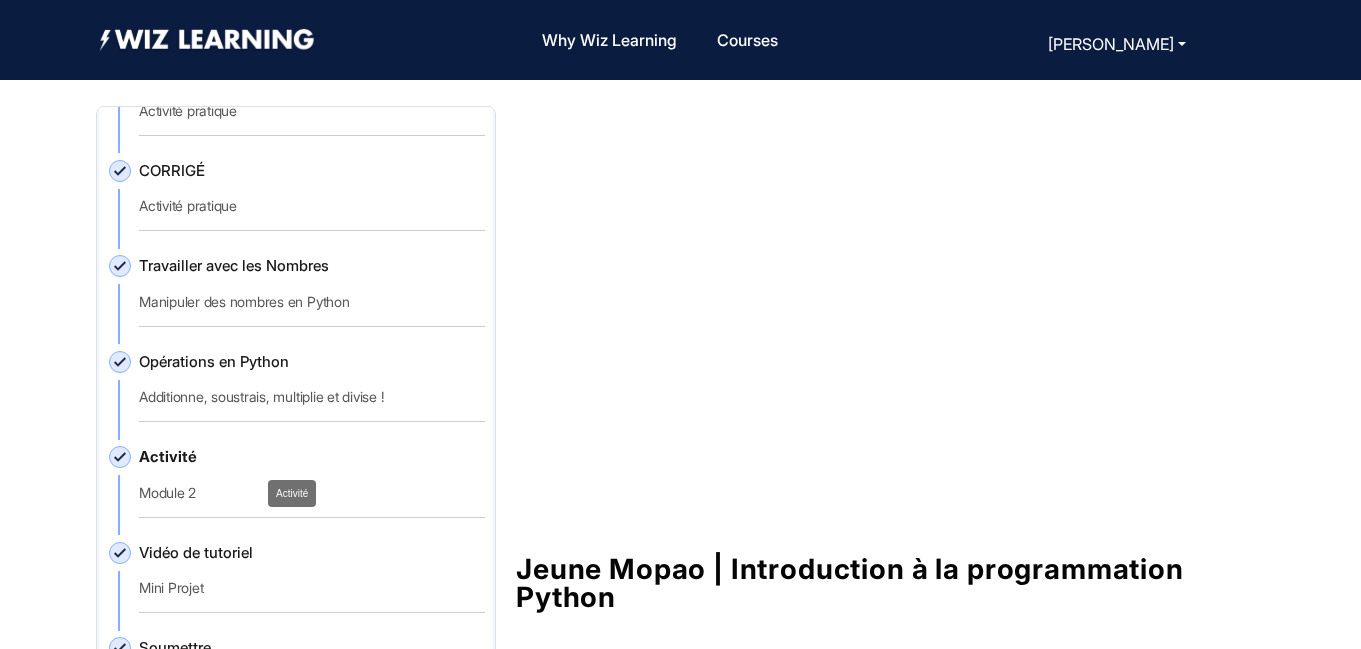 scroll, scrollTop: 12, scrollLeft: 0, axis: vertical 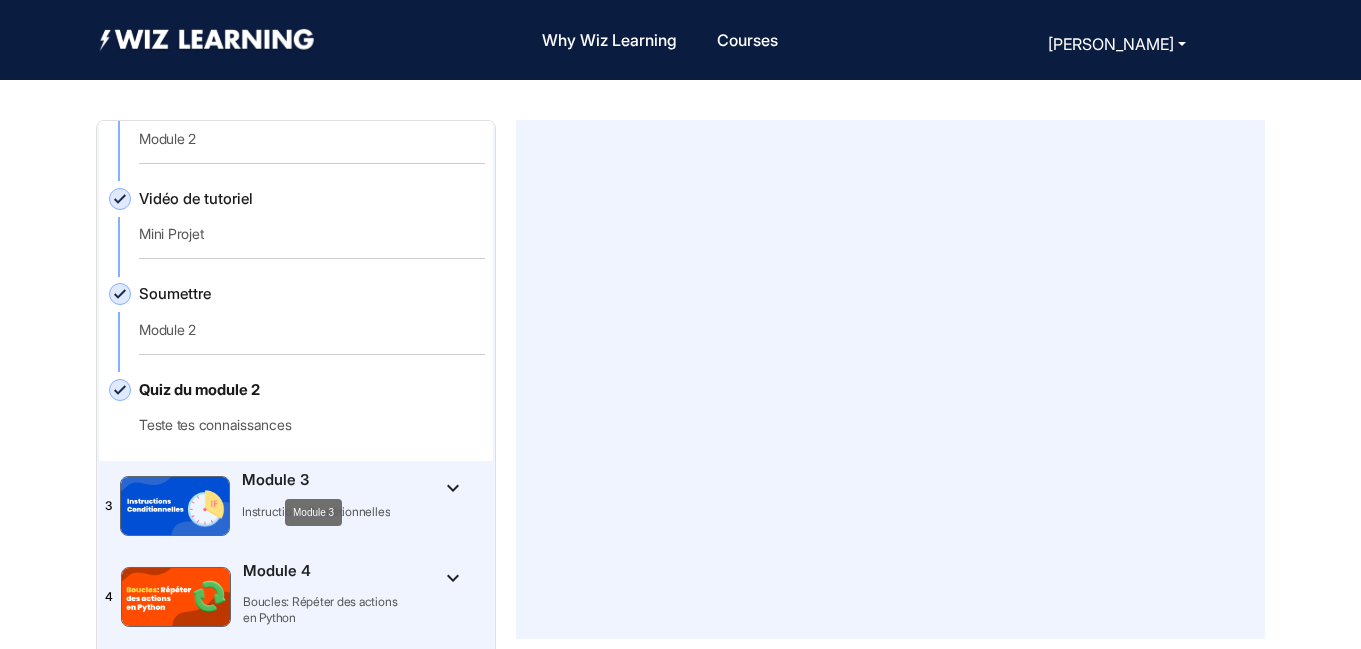 click on "Module 3" at bounding box center [313, 512] 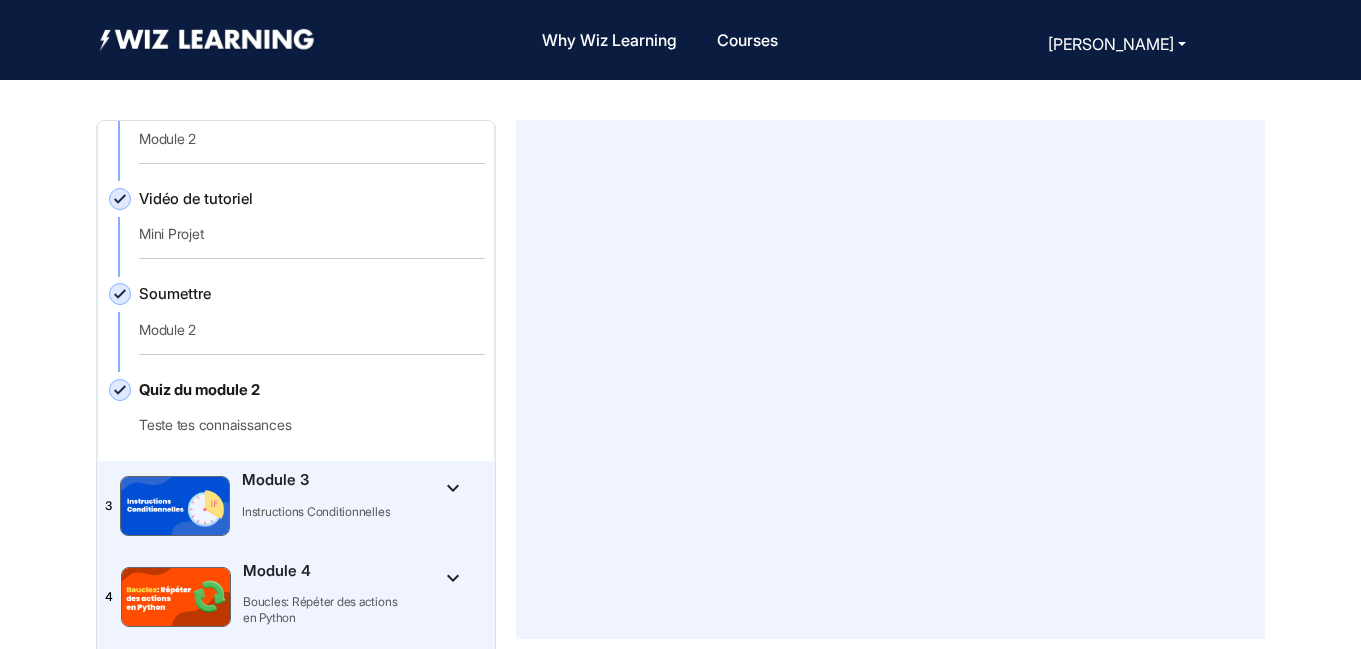click on "keyboard_arrow_down" 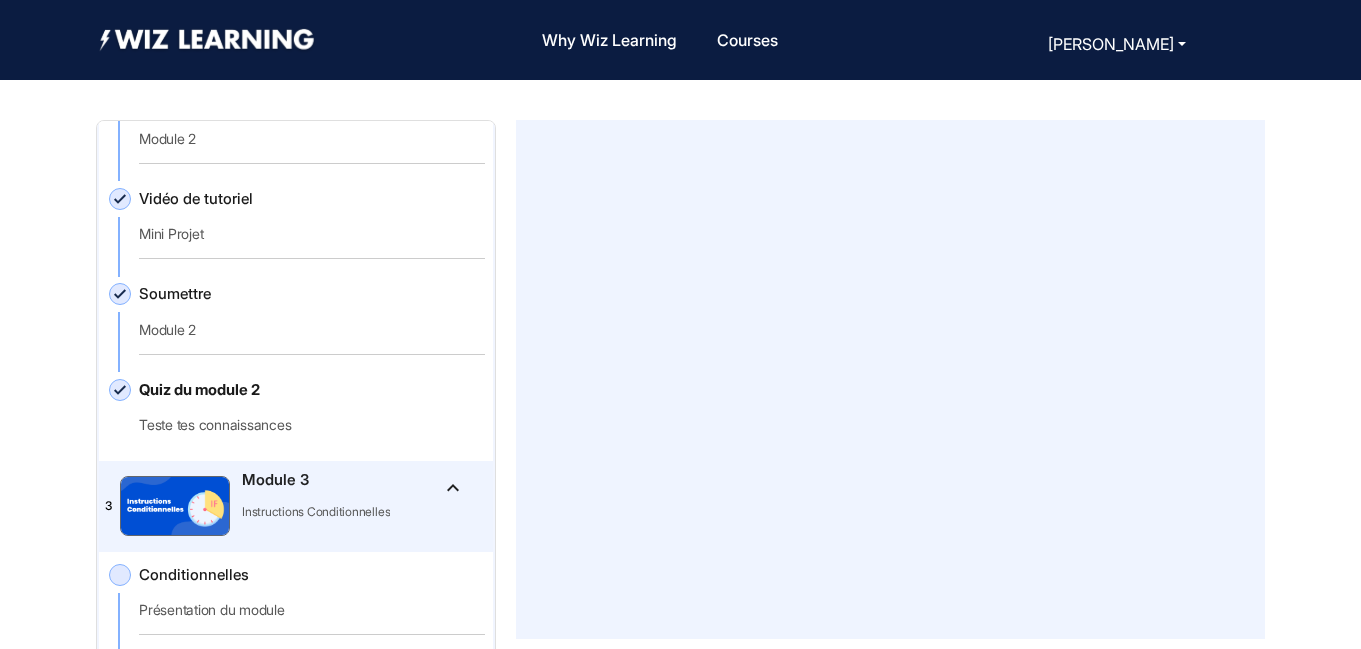 scroll, scrollTop: 961, scrollLeft: 0, axis: vertical 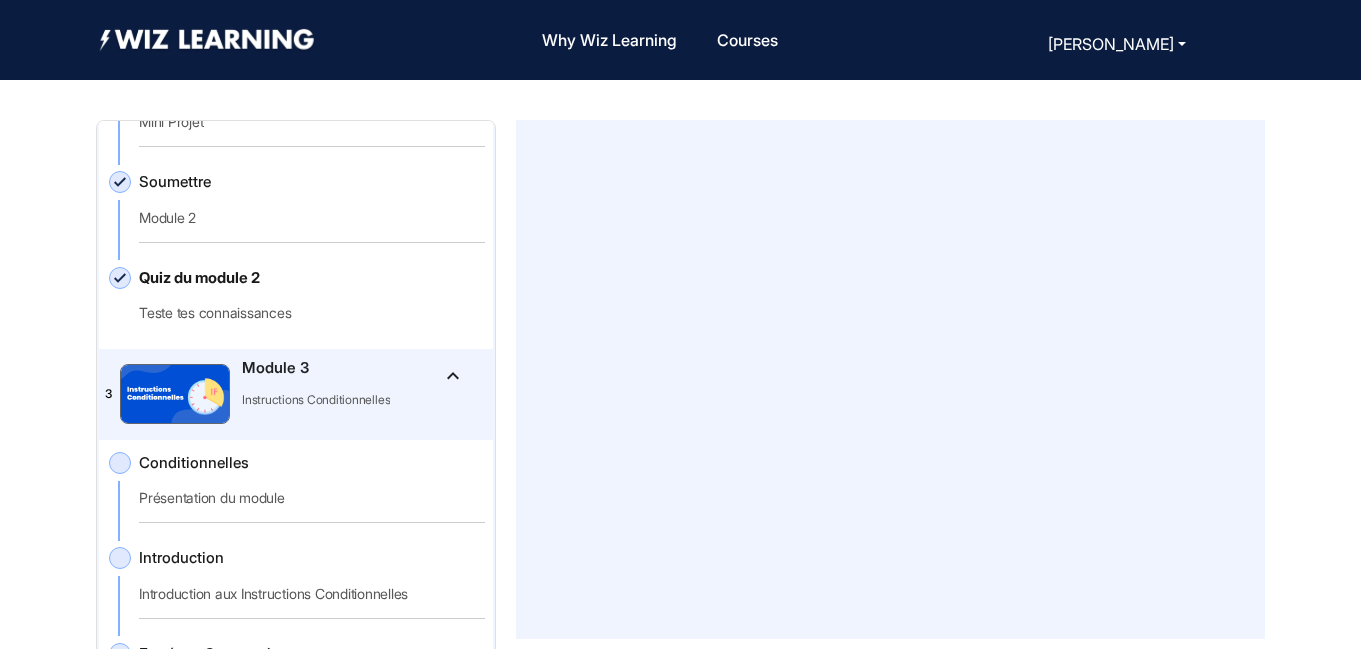 click on "Conditionnelles   Présentation du module" 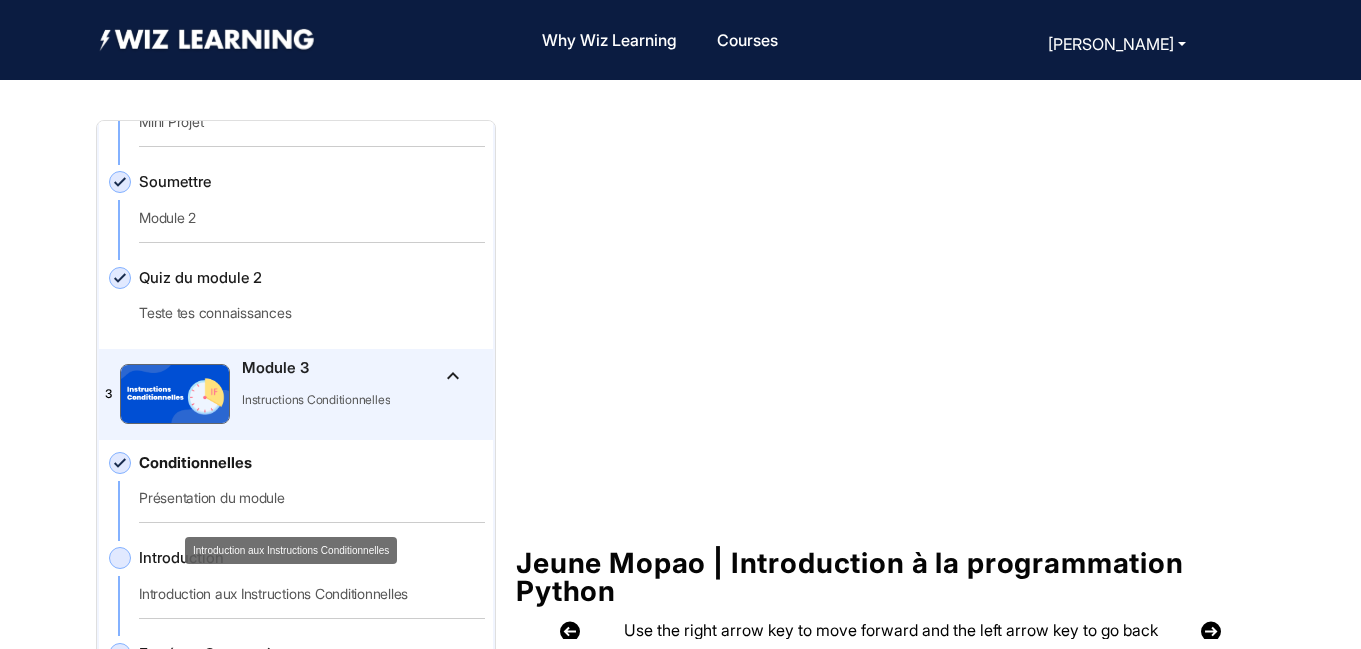 click on "Introduction aux Instructions Conditionnelles" 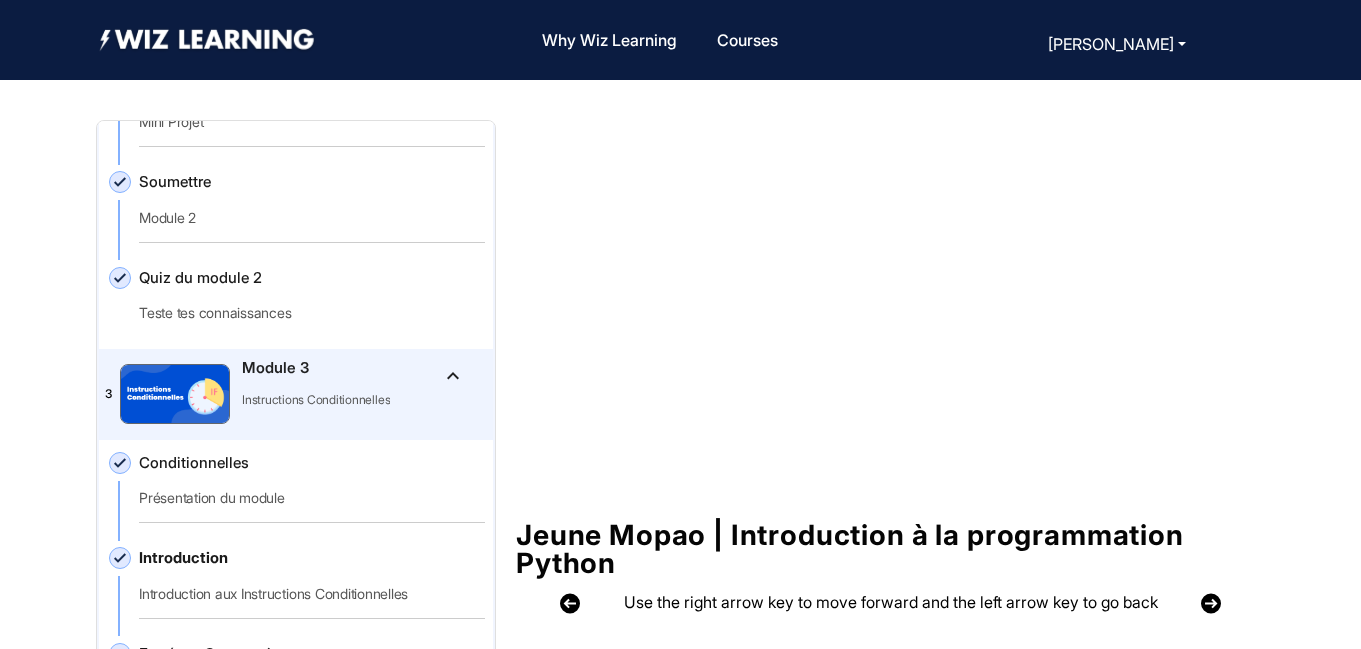 scroll, scrollTop: 40, scrollLeft: 0, axis: vertical 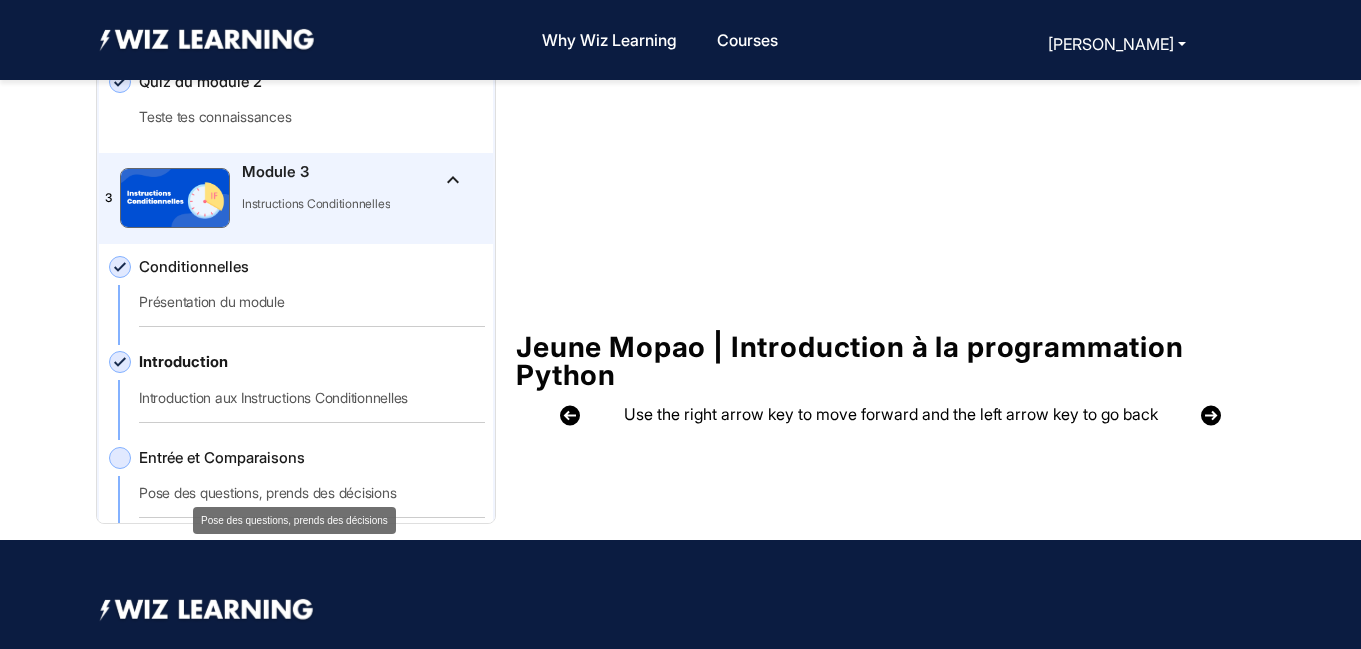 click on "Pose des questions, prends des décisions" 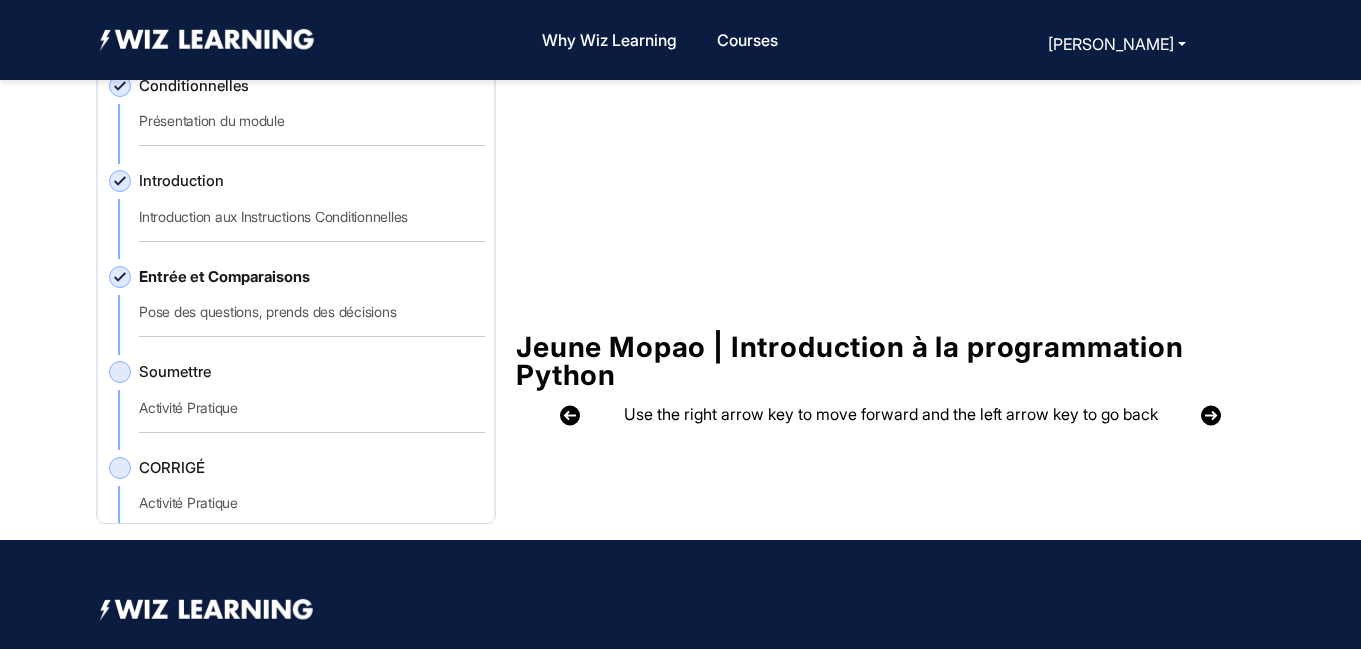 scroll, scrollTop: 1137, scrollLeft: 0, axis: vertical 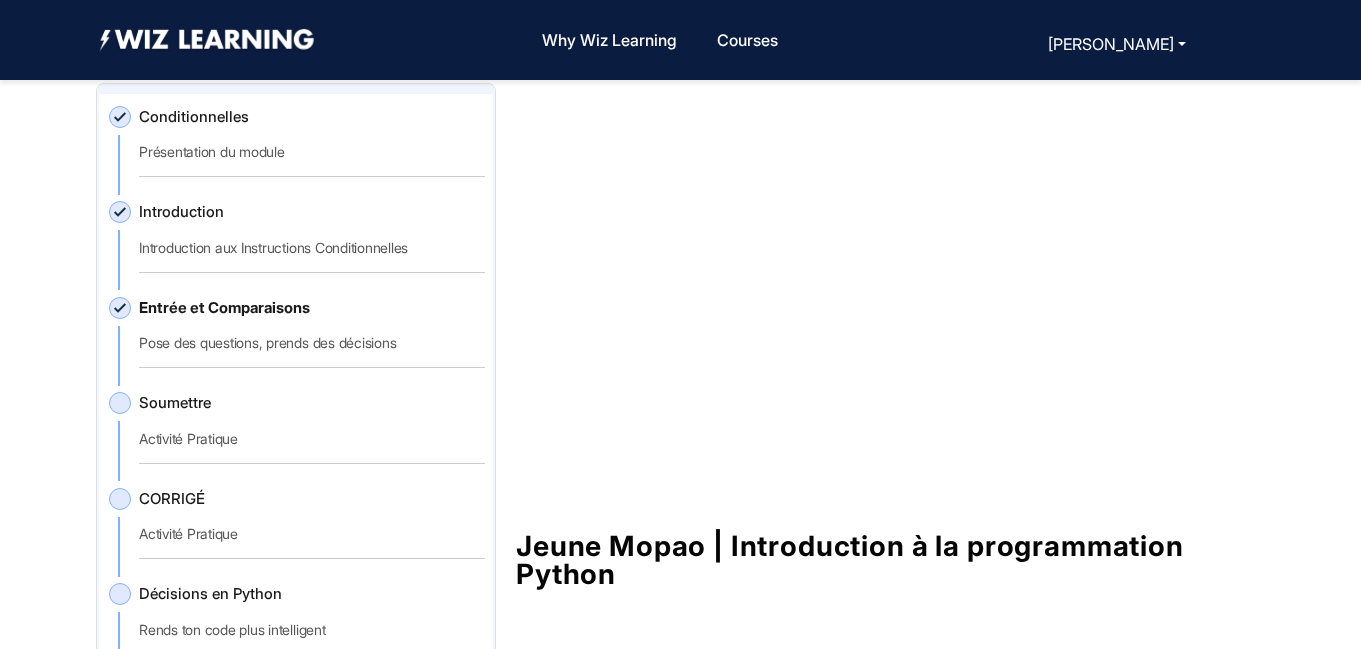 click on "Entrée et Comparaisons   Pose des questions, prends des décisions" 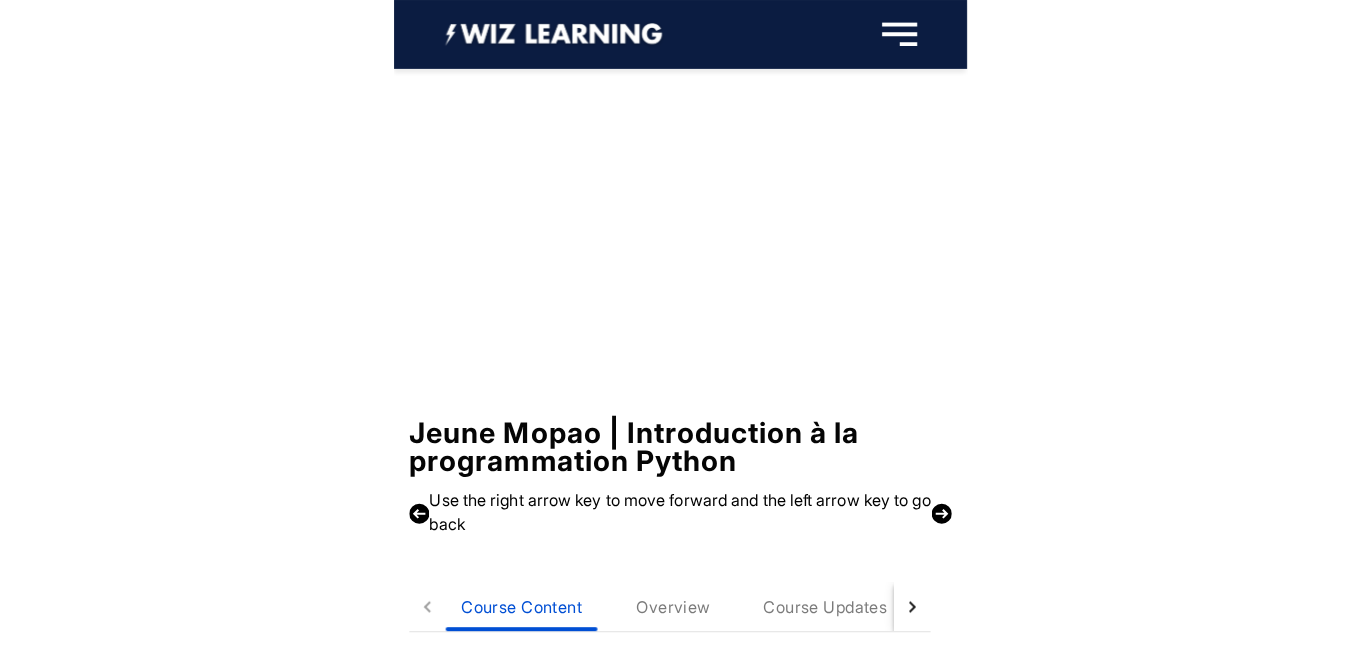scroll, scrollTop: 0, scrollLeft: 0, axis: both 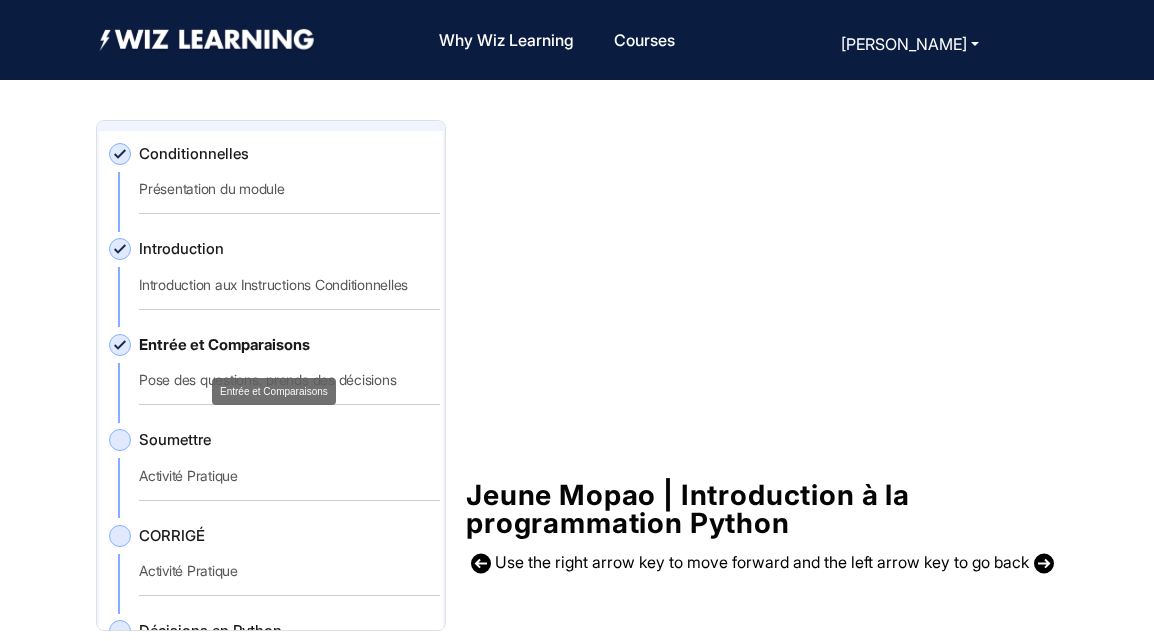 click on "Entrée et Comparaisons" at bounding box center [274, 391] 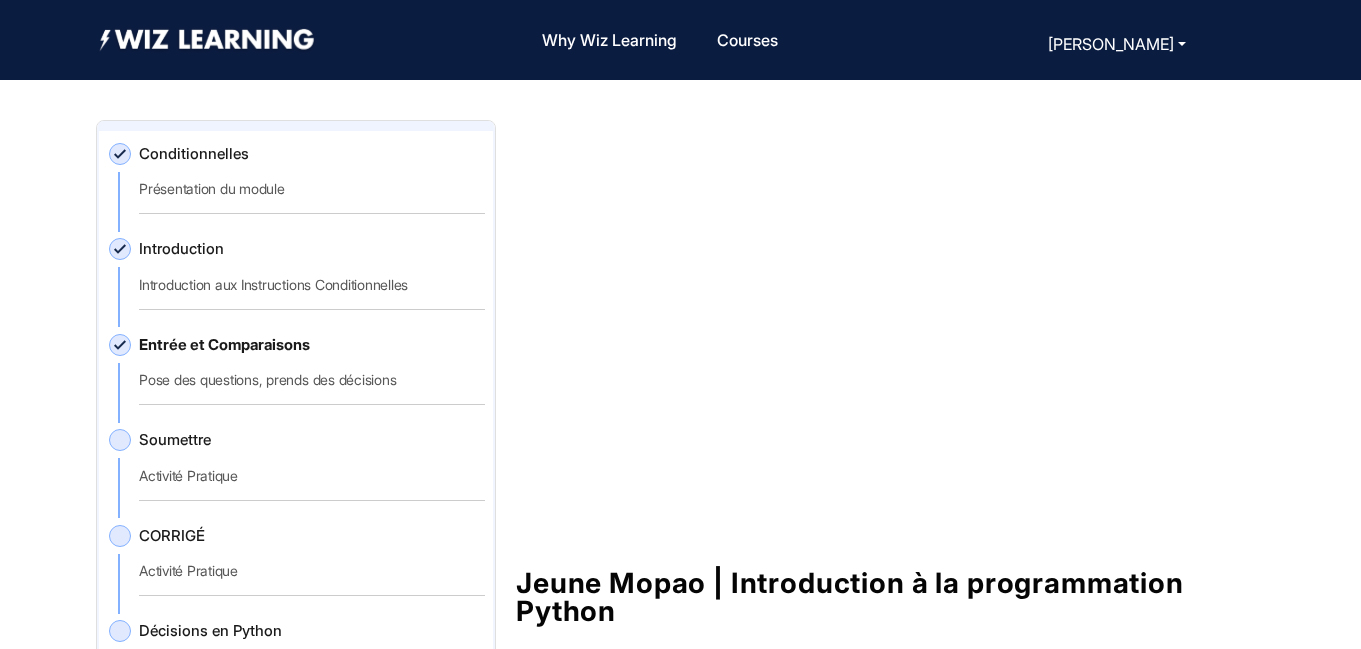 click on "Soumettre   Activité Pratique" 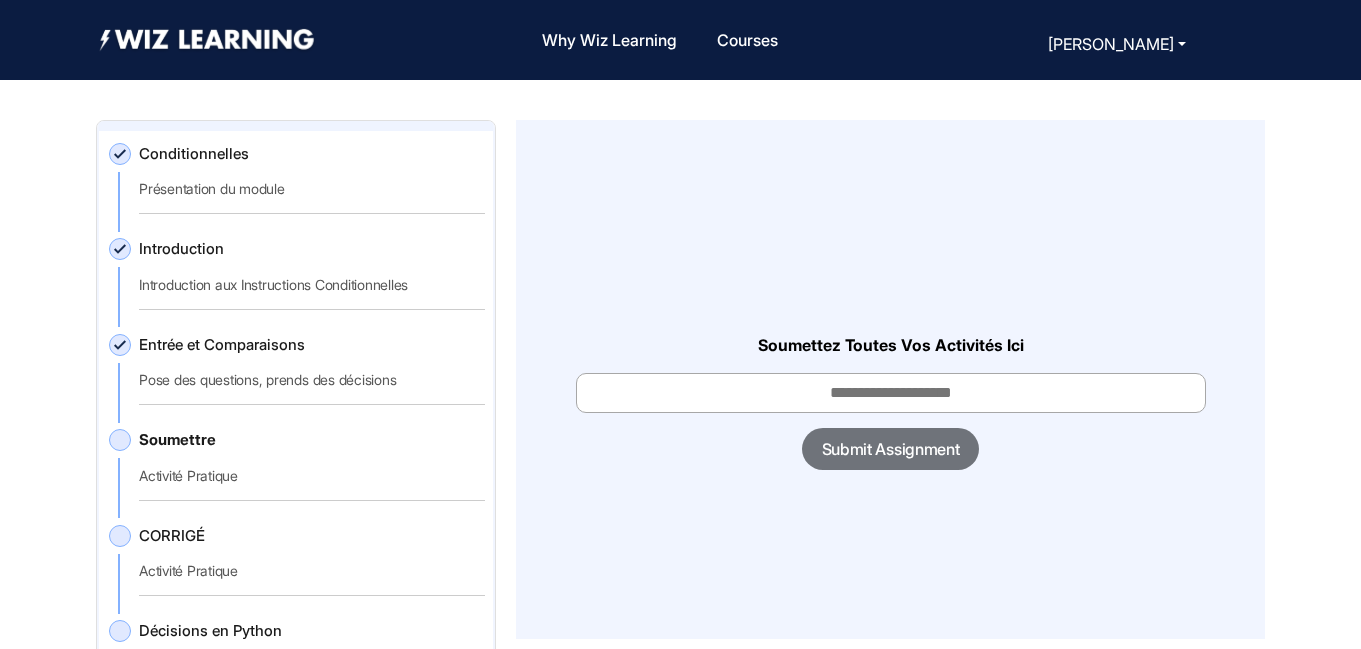 click at bounding box center [891, 393] 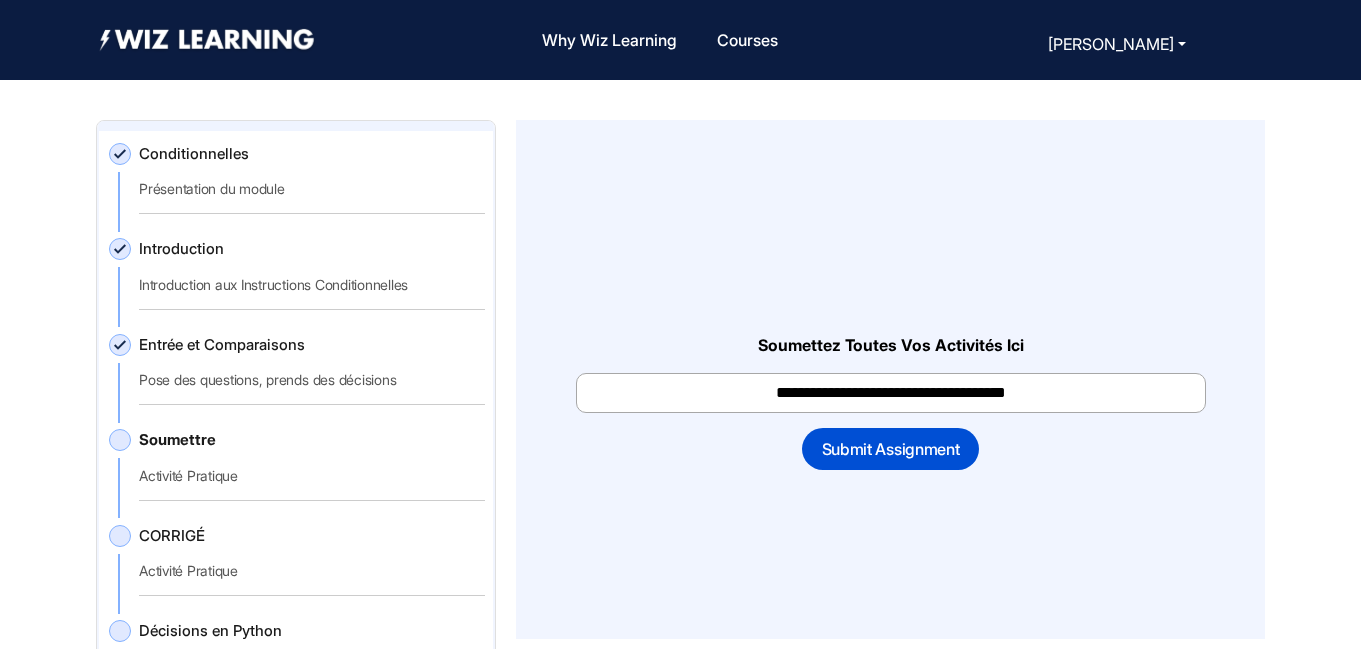 type on "**********" 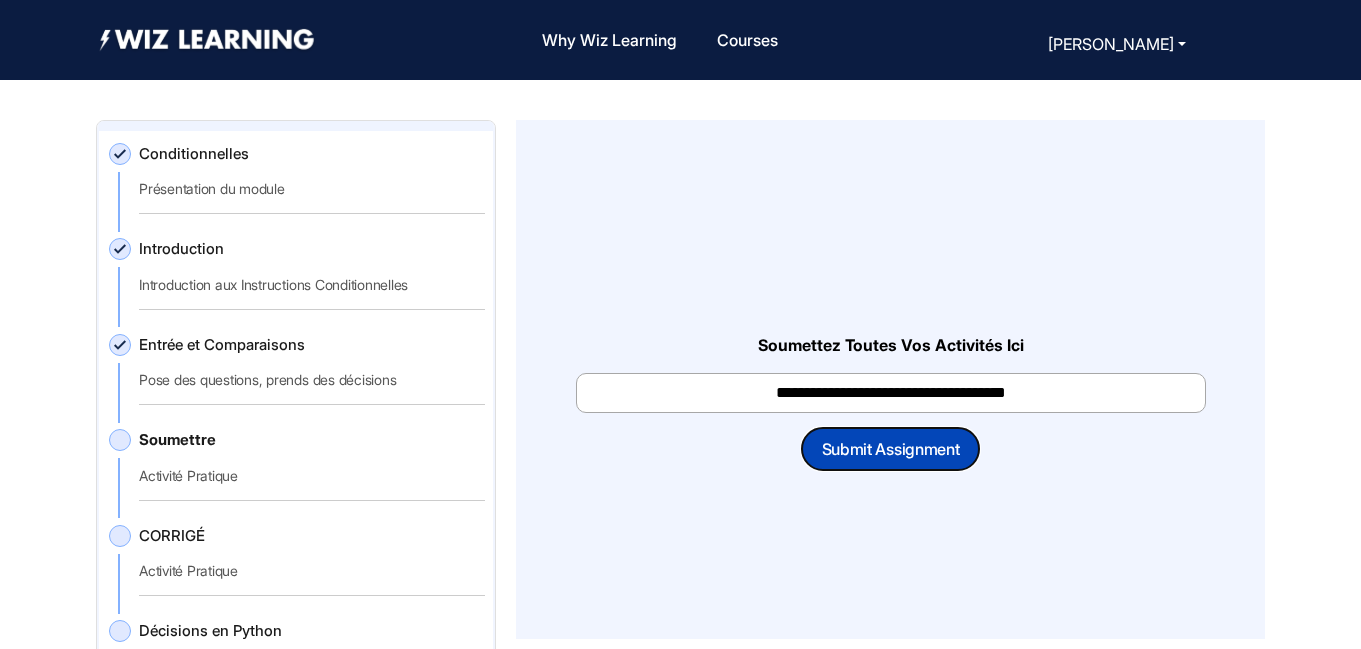 click on "Submit Assignment" at bounding box center (891, 449) 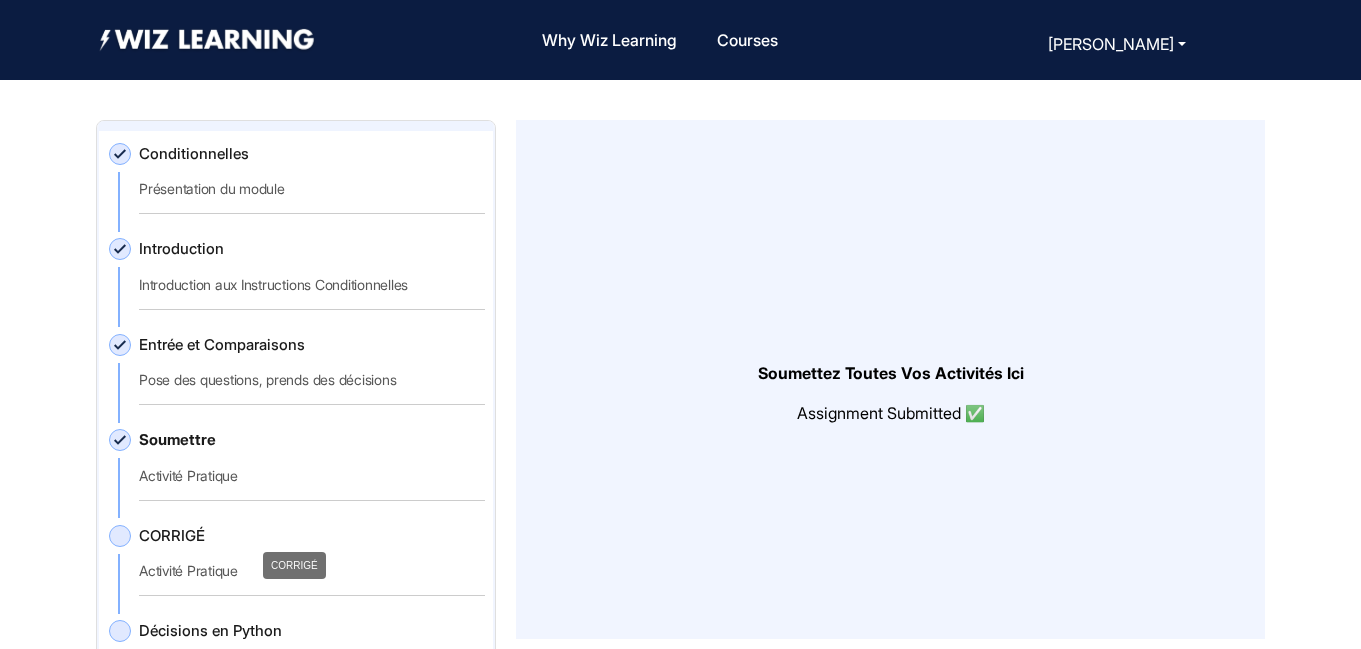 click on "CORRIGÉ" 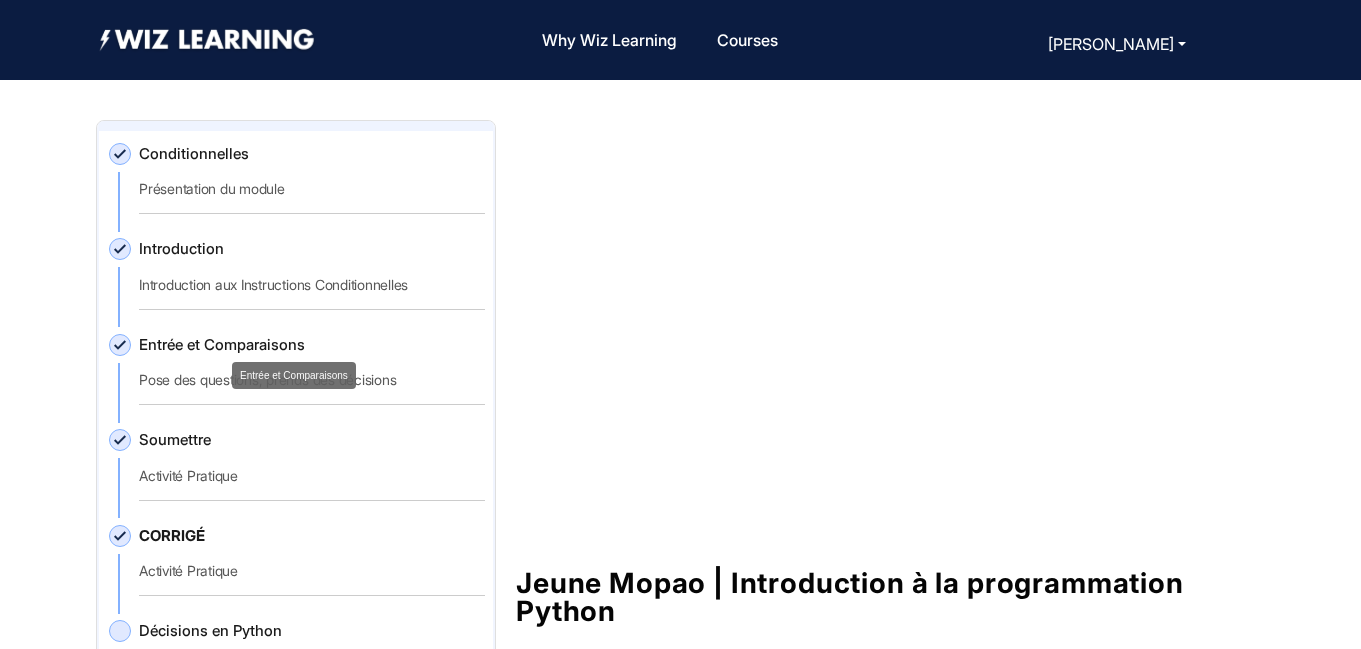 click on "Entrée et Comparaisons" 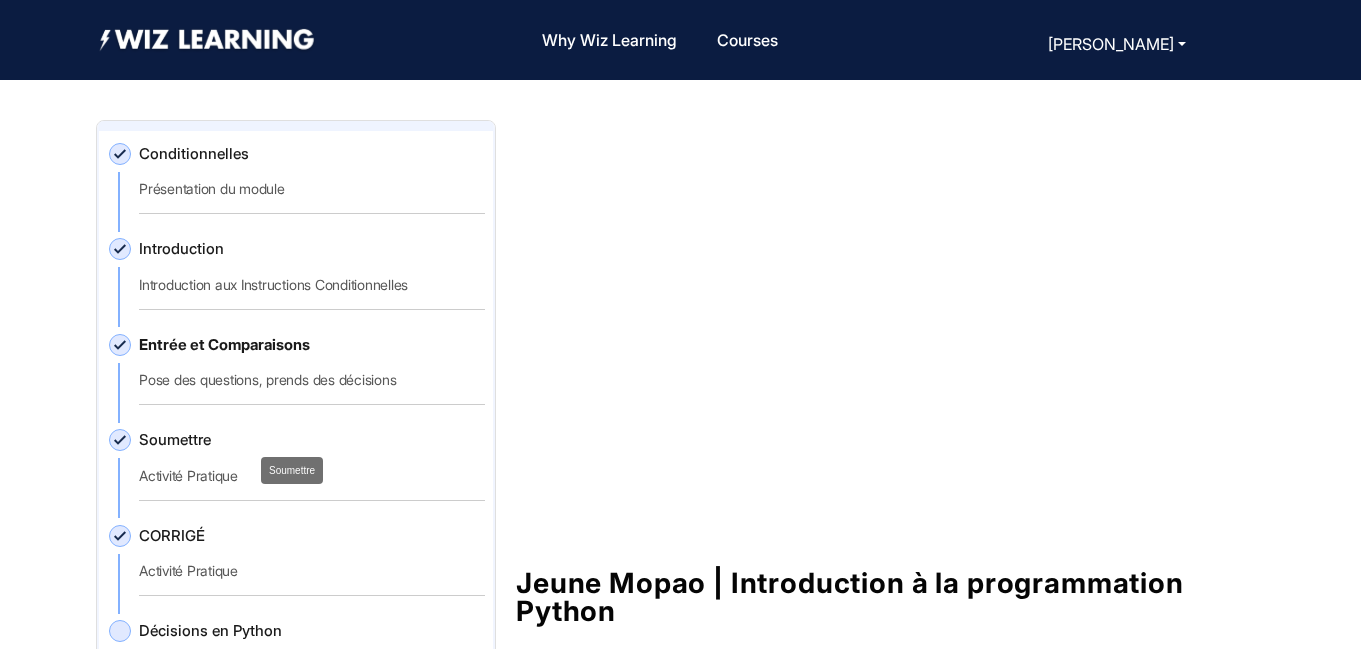 click on "Soumettre" 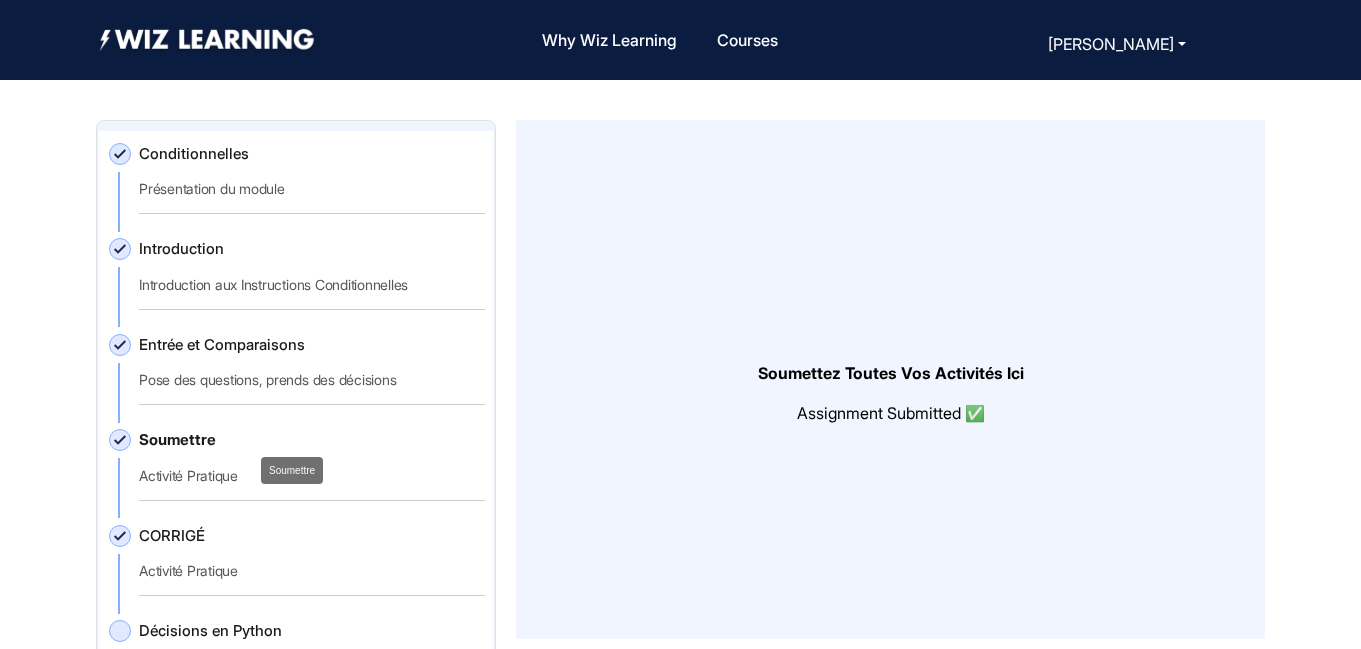 click on "Soumettre" 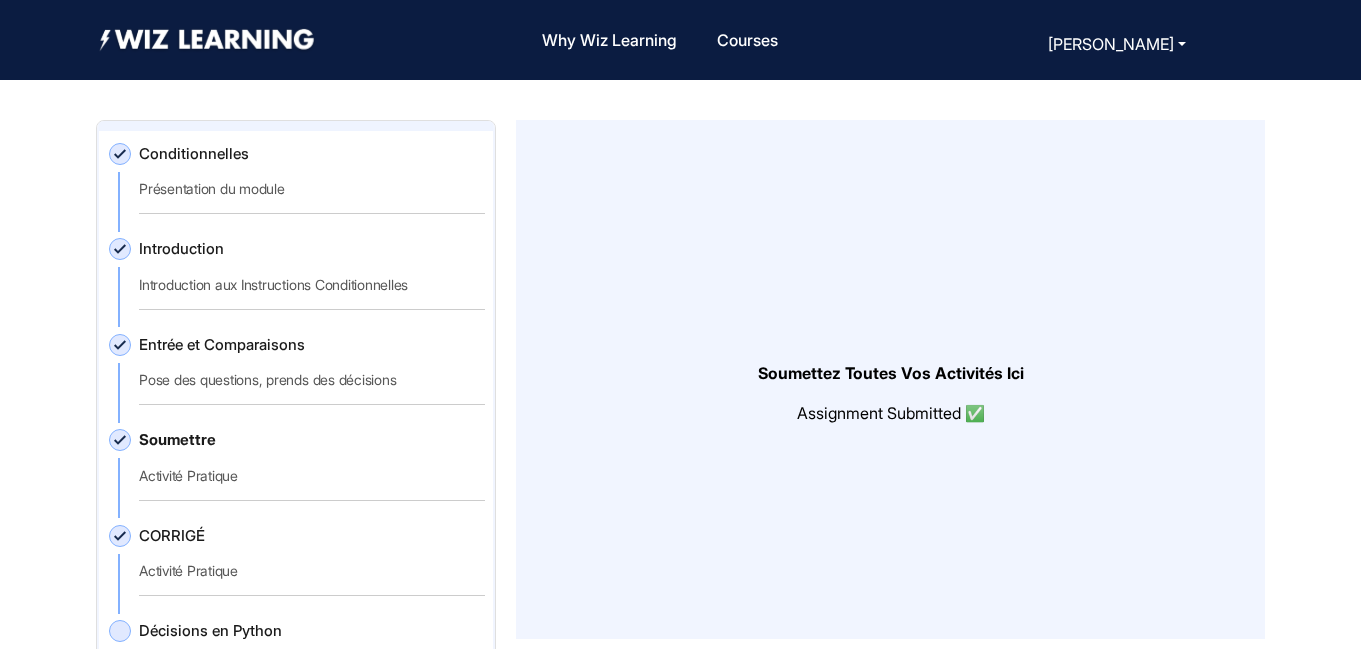 click on "Soumettre" 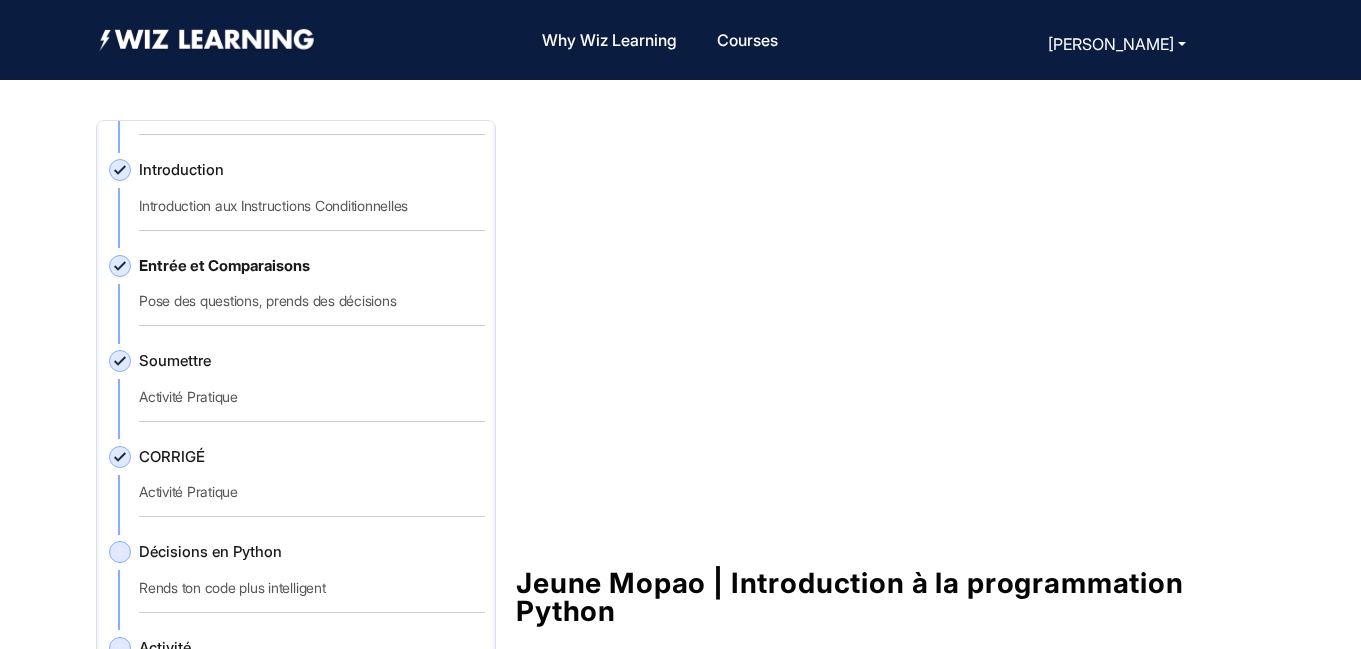 scroll, scrollTop: 1352, scrollLeft: 0, axis: vertical 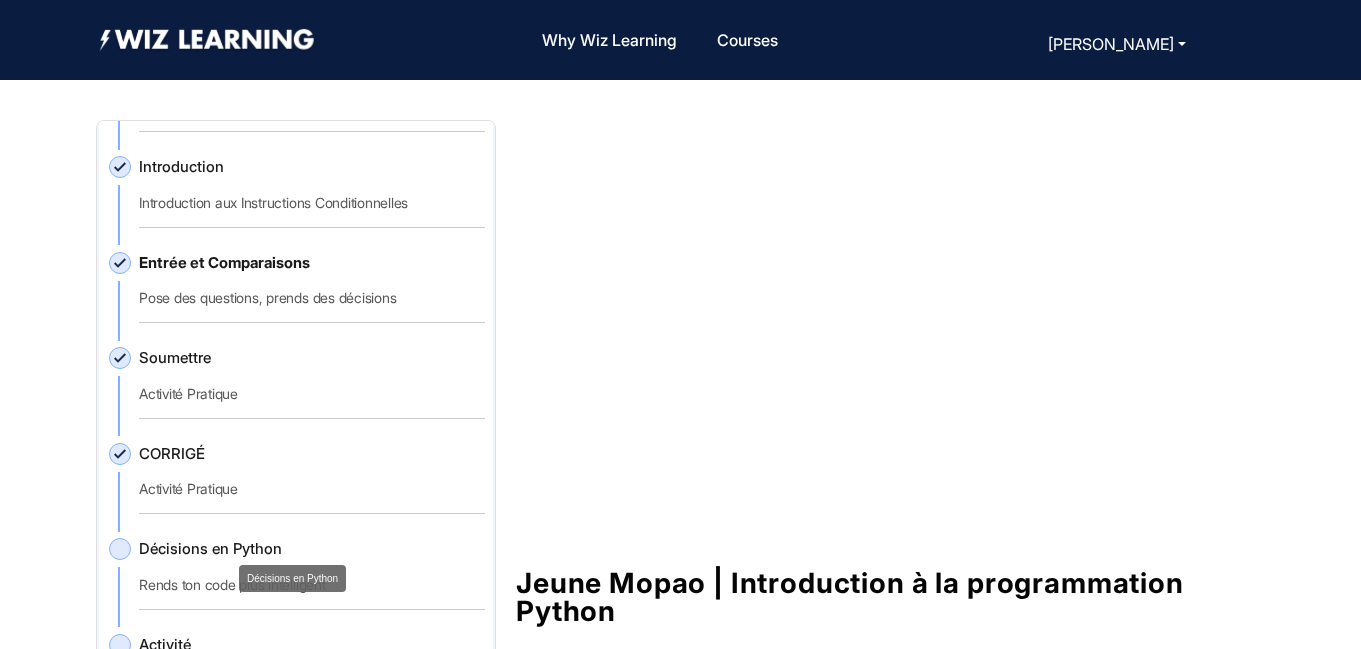 click on "Décisions en Python" at bounding box center [292, 578] 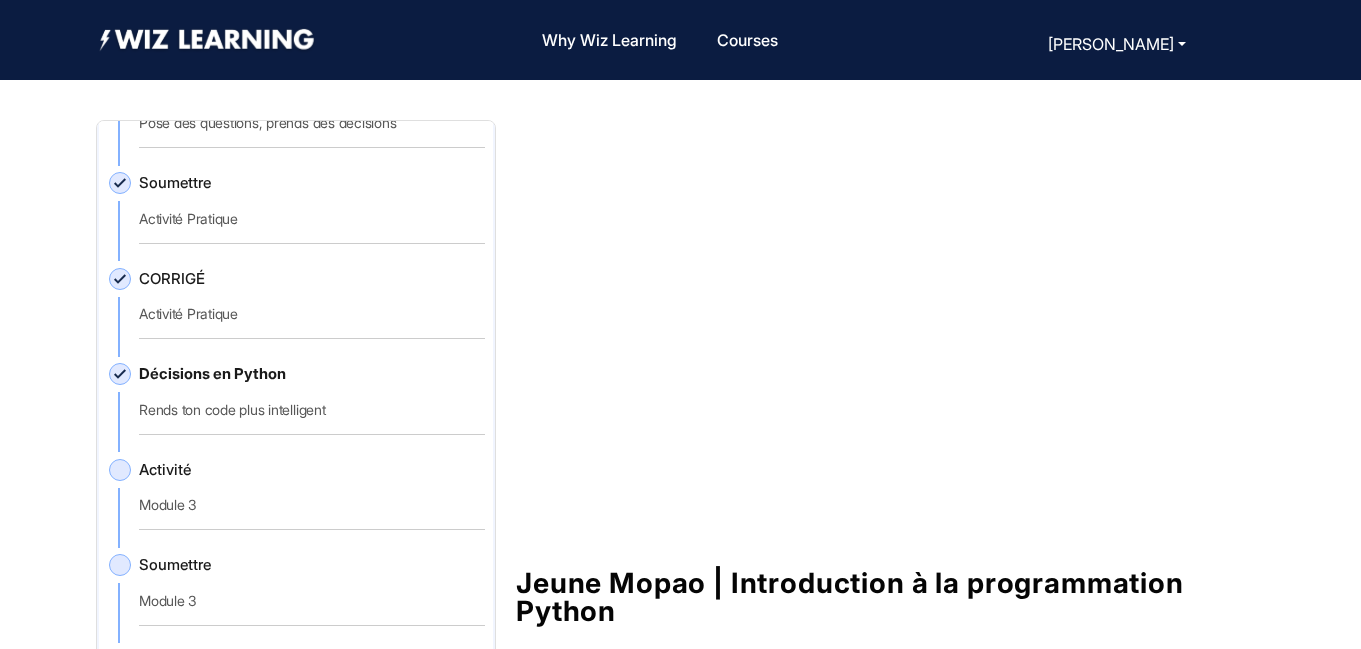 scroll, scrollTop: 1528, scrollLeft: 0, axis: vertical 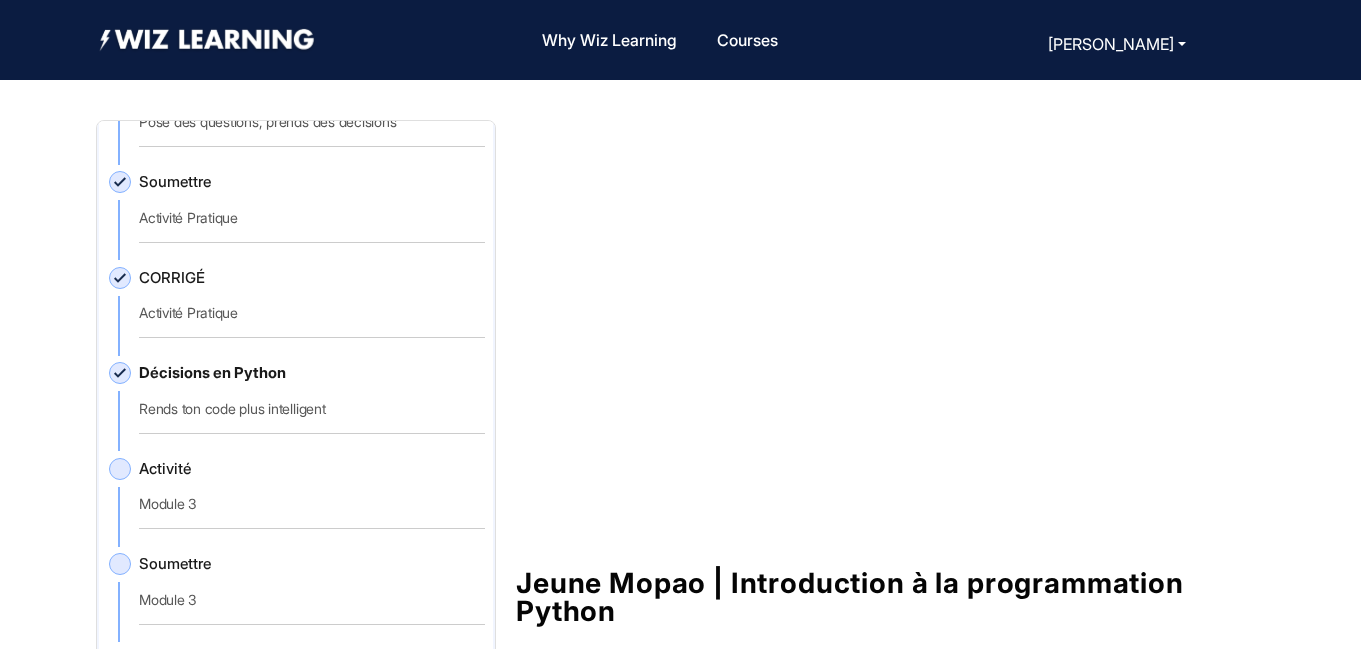 click on "Activité   Module 3" 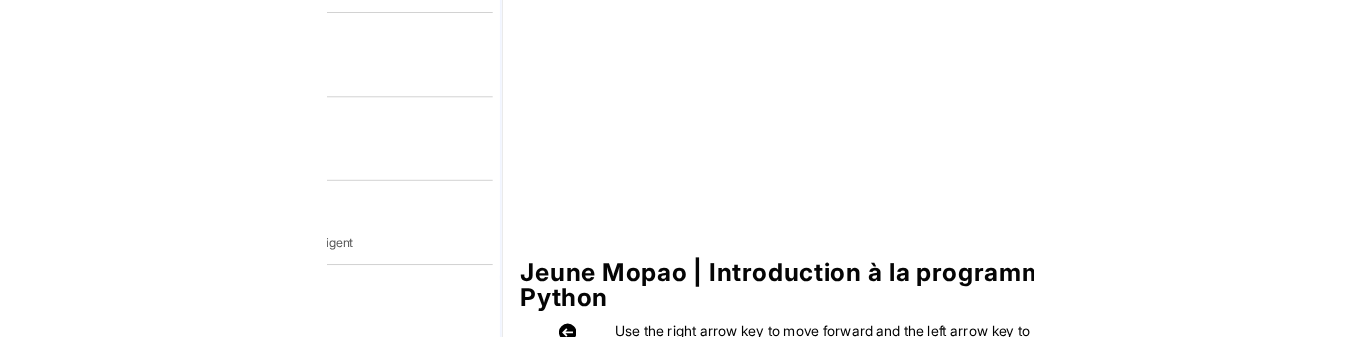 scroll, scrollTop: 0, scrollLeft: 0, axis: both 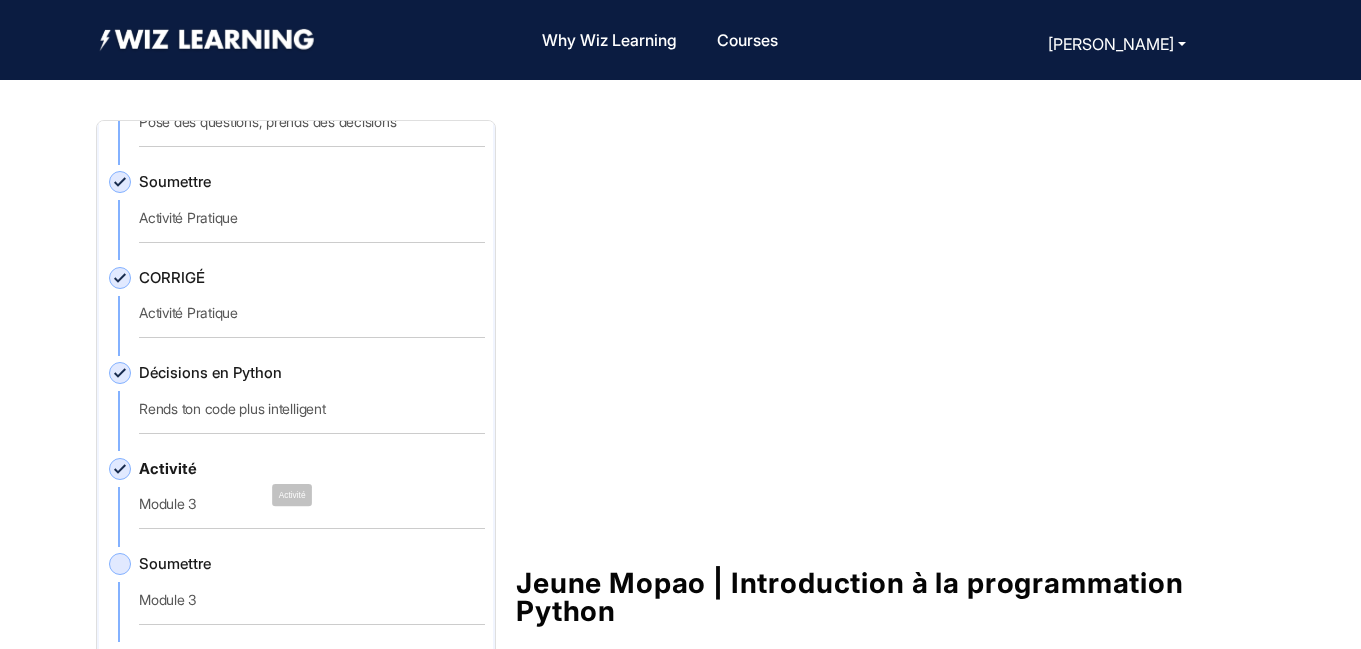 click on "Activité" 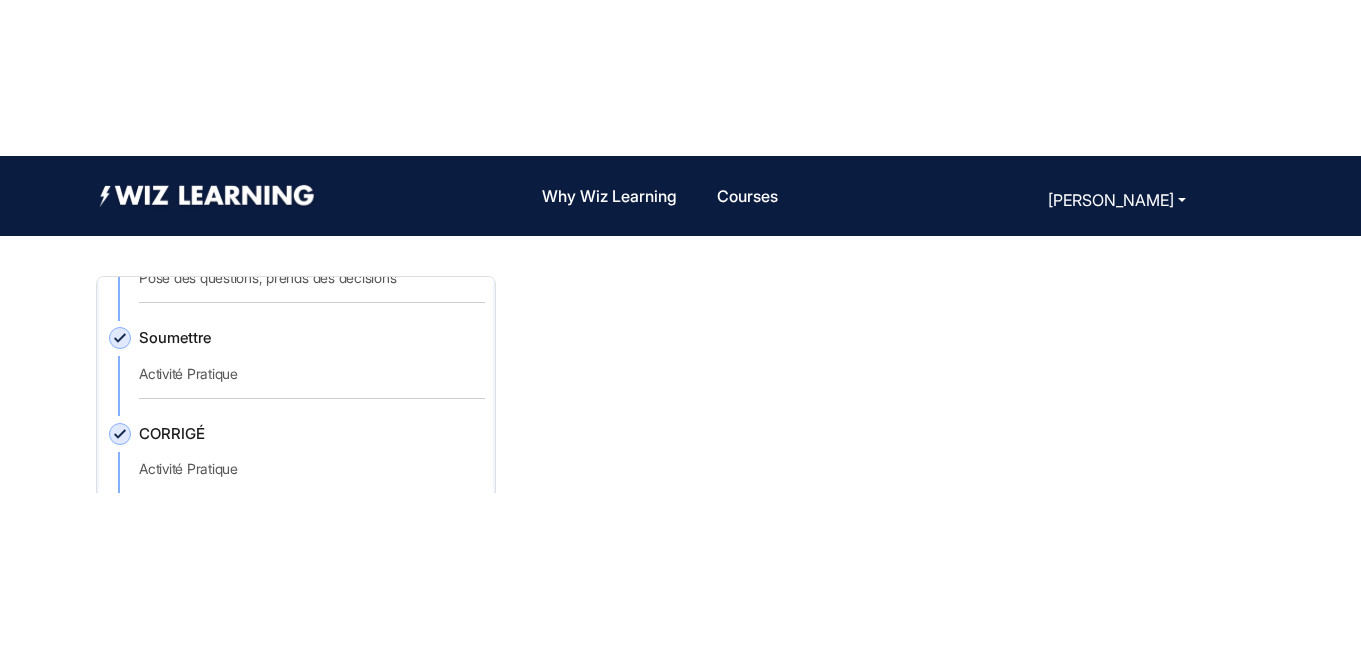 scroll, scrollTop: 0, scrollLeft: 0, axis: both 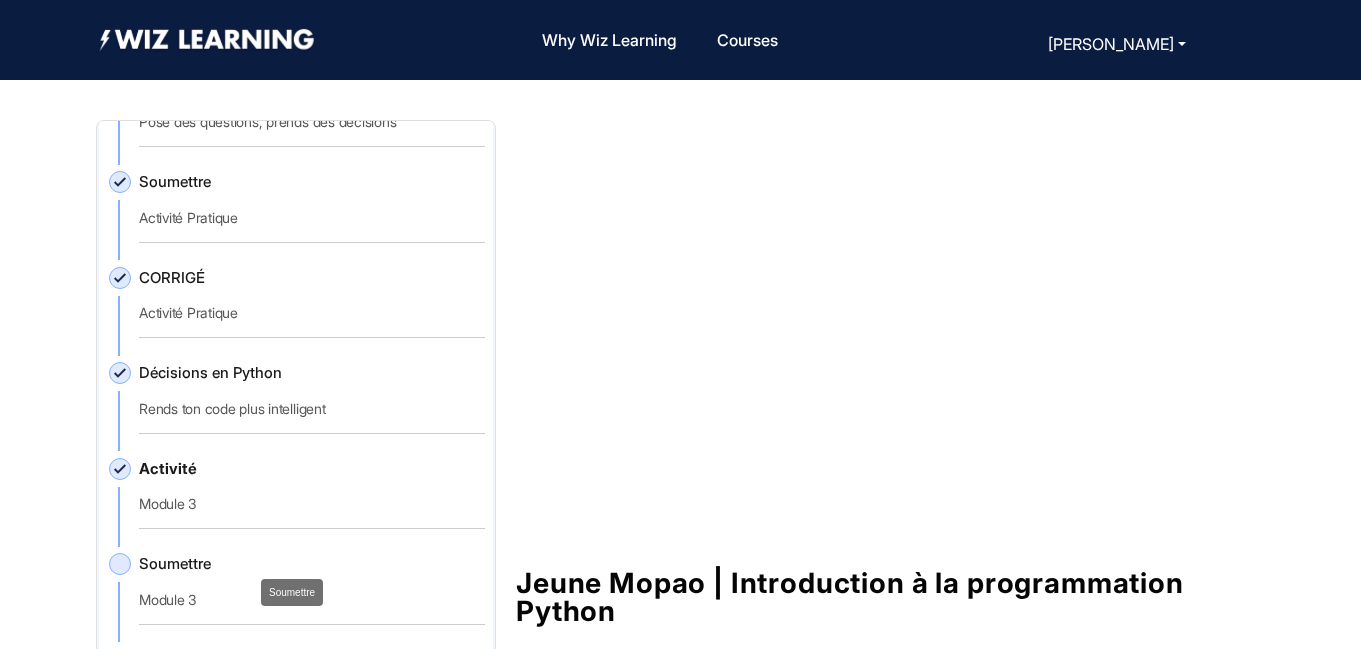 click on "Soumettre" 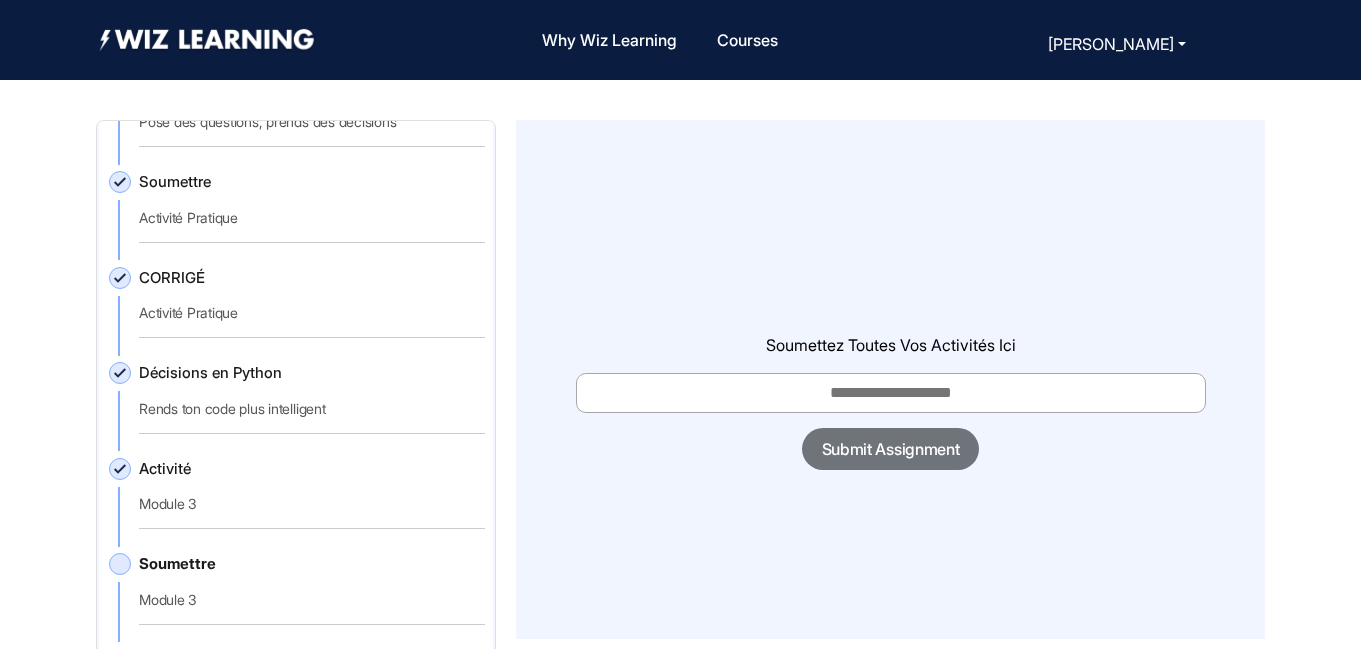 click at bounding box center [891, 393] 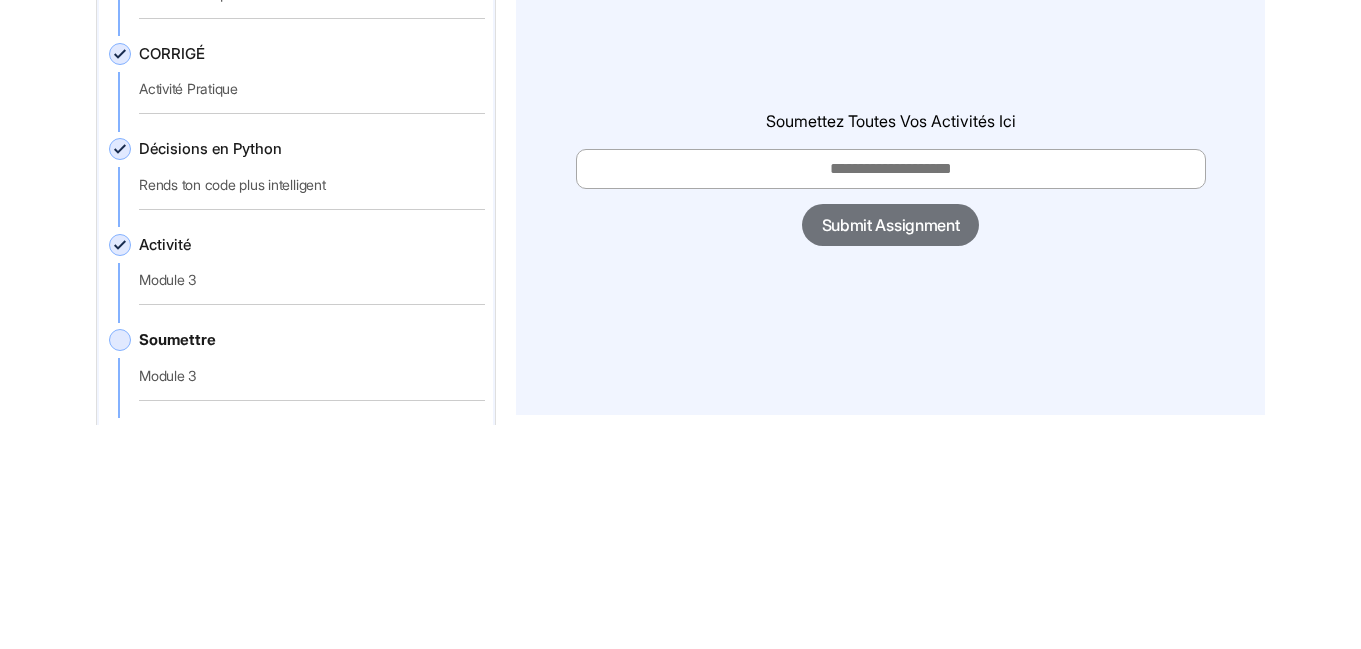 paste on "**********" 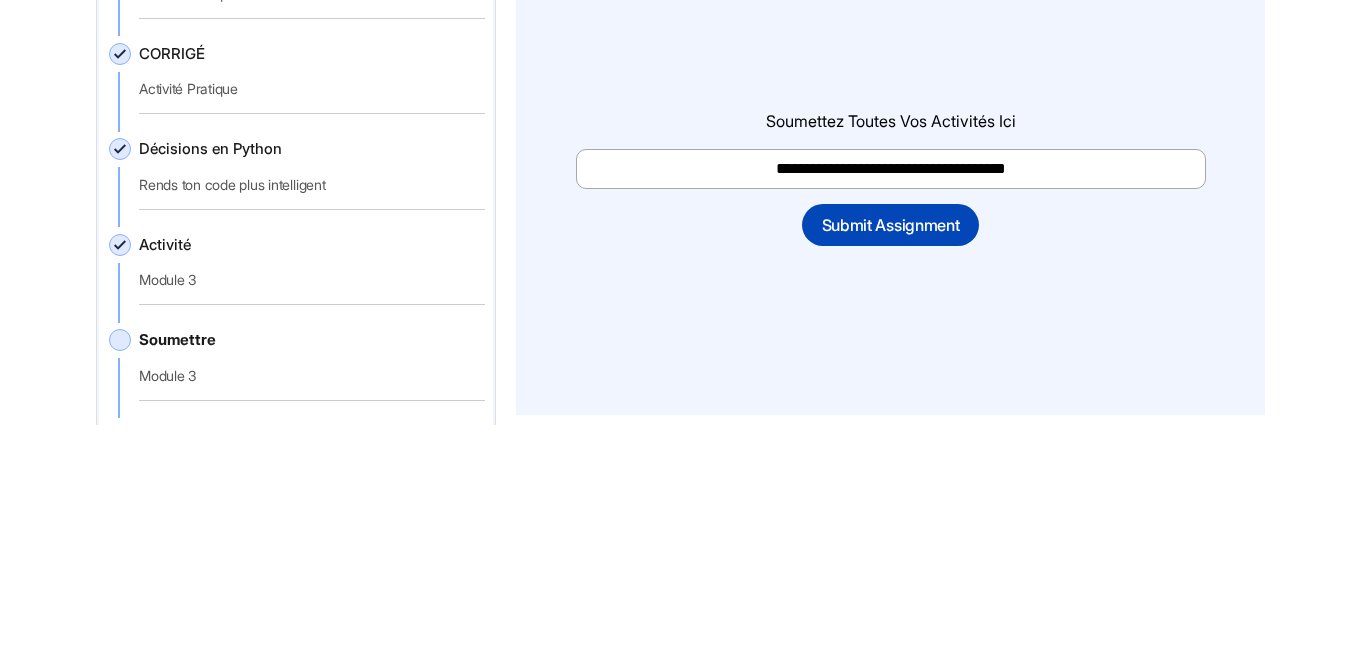 type on "**********" 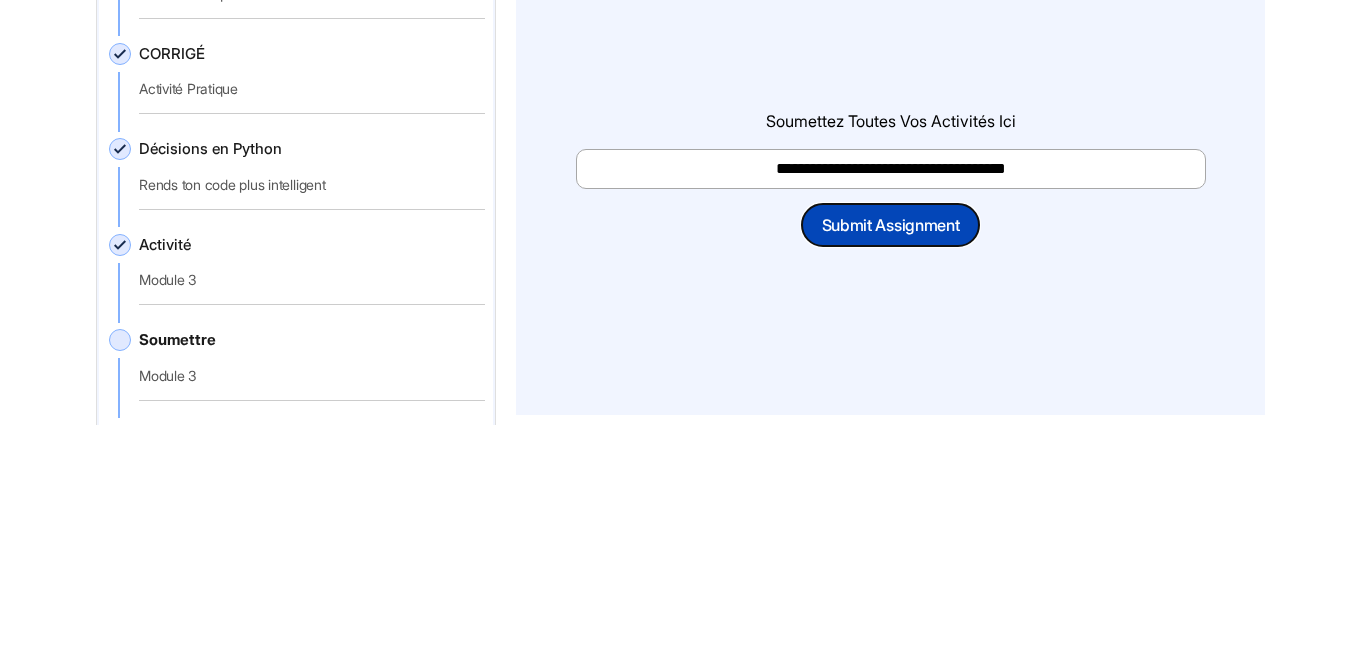click on "Submit Assignment" at bounding box center [891, 449] 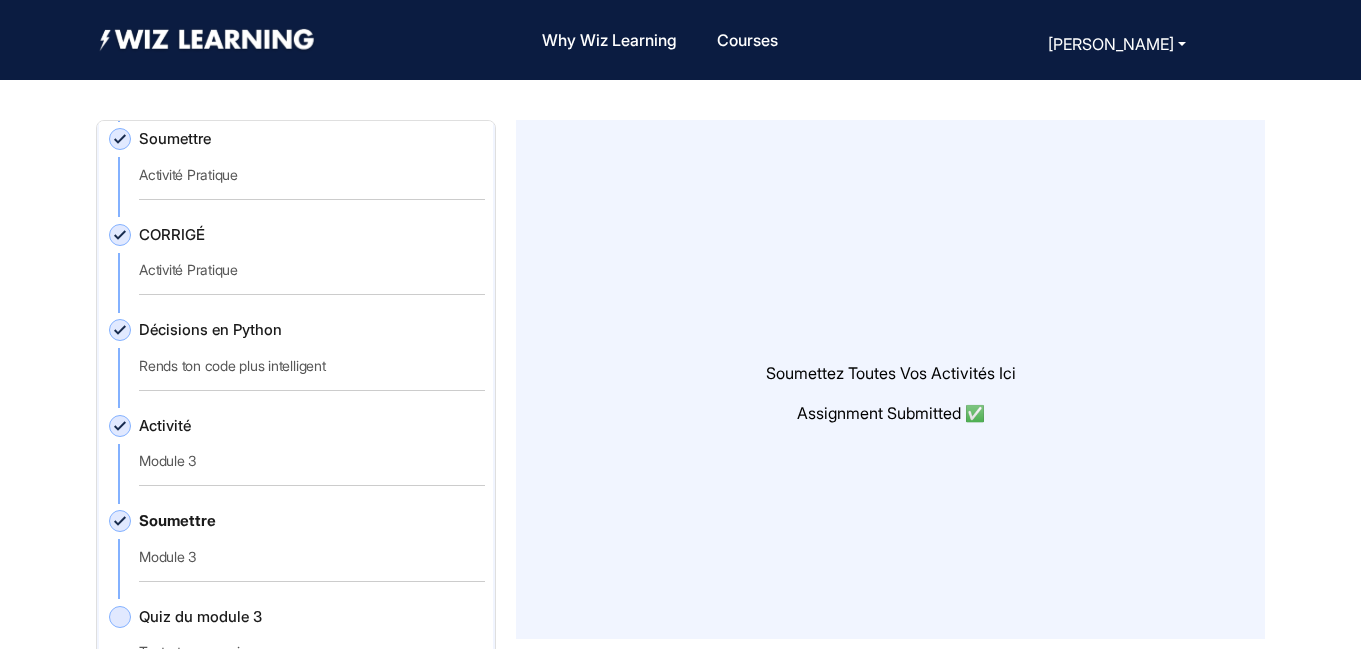 scroll, scrollTop: 1737, scrollLeft: 0, axis: vertical 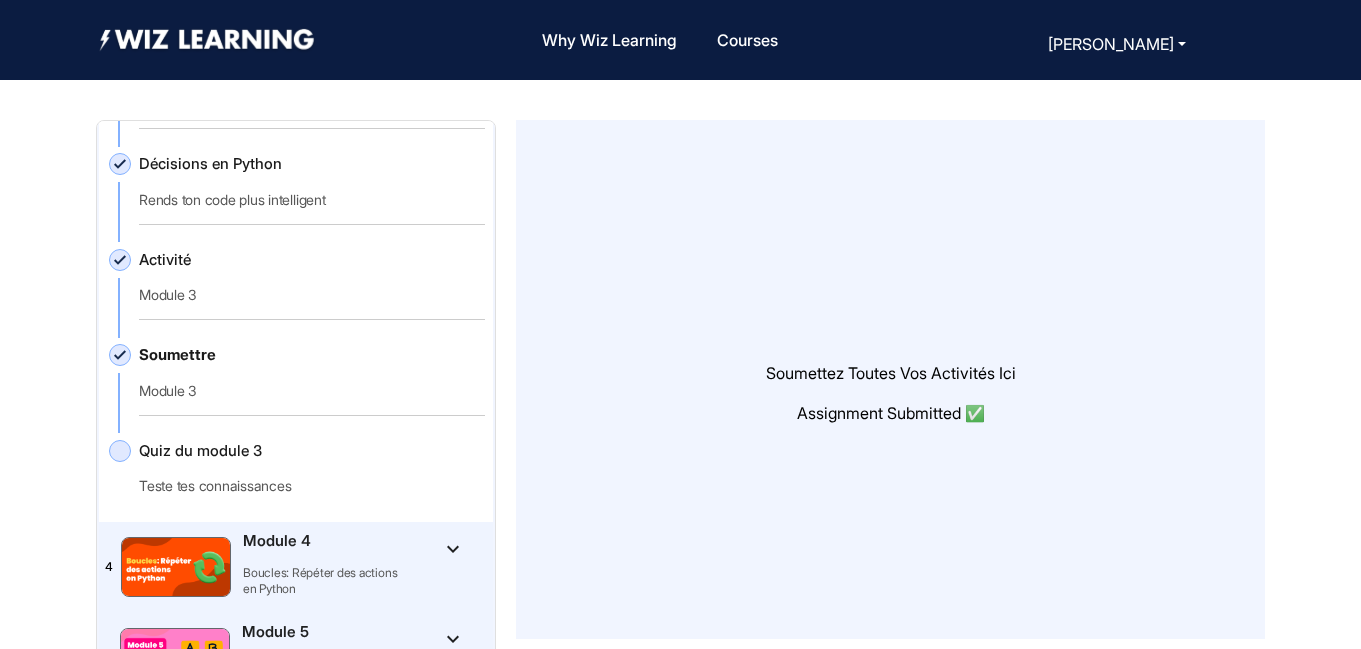 click on "Quiz du module 3   Teste tes connaissances" 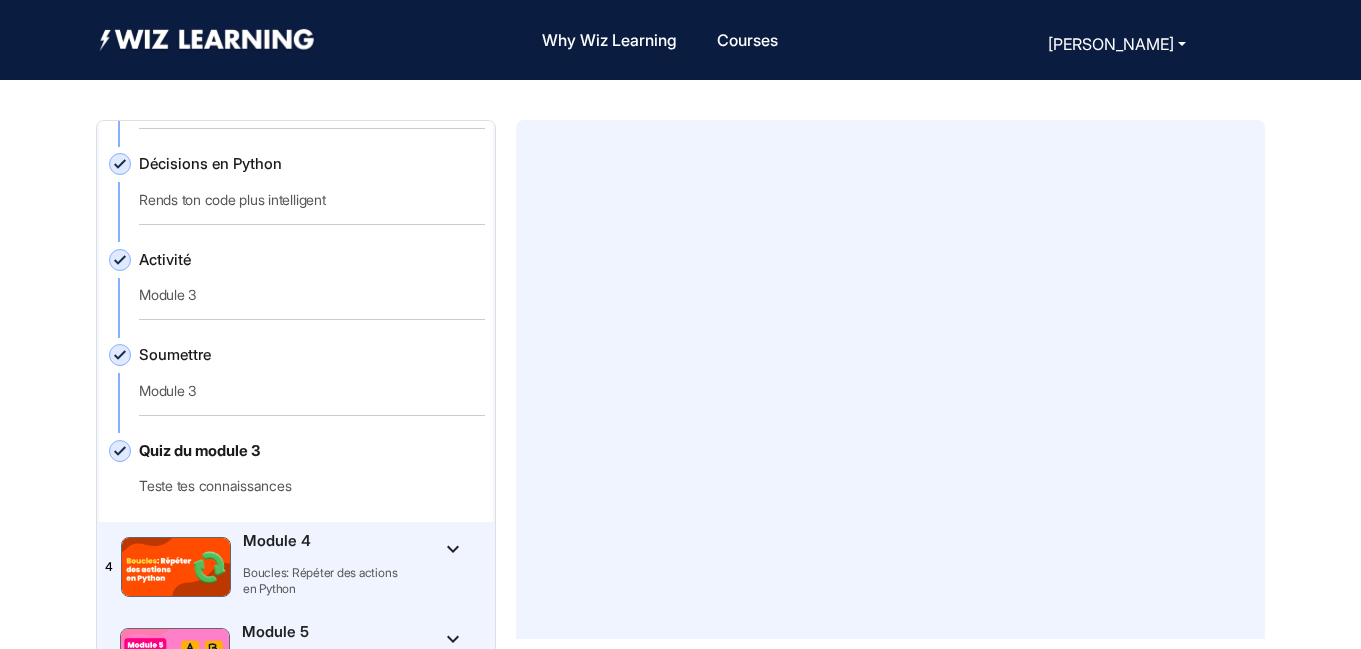 scroll, scrollTop: 20, scrollLeft: 0, axis: vertical 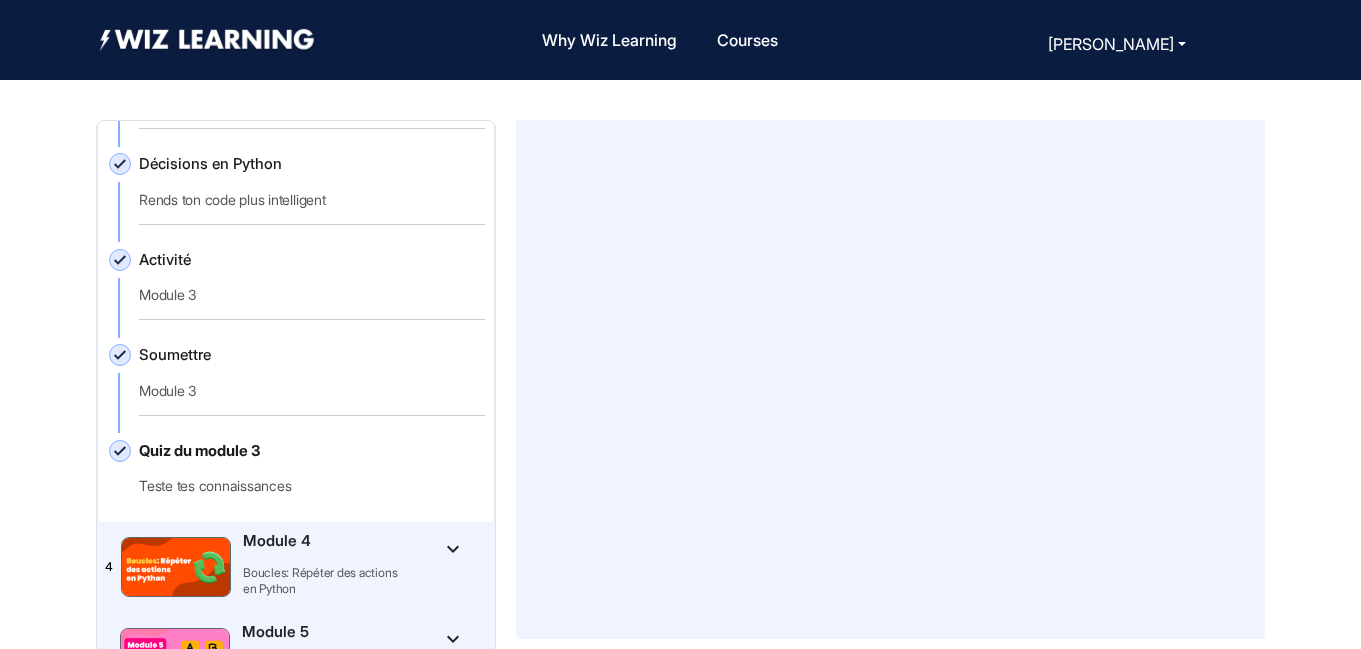 click on "Activité   Module 3" 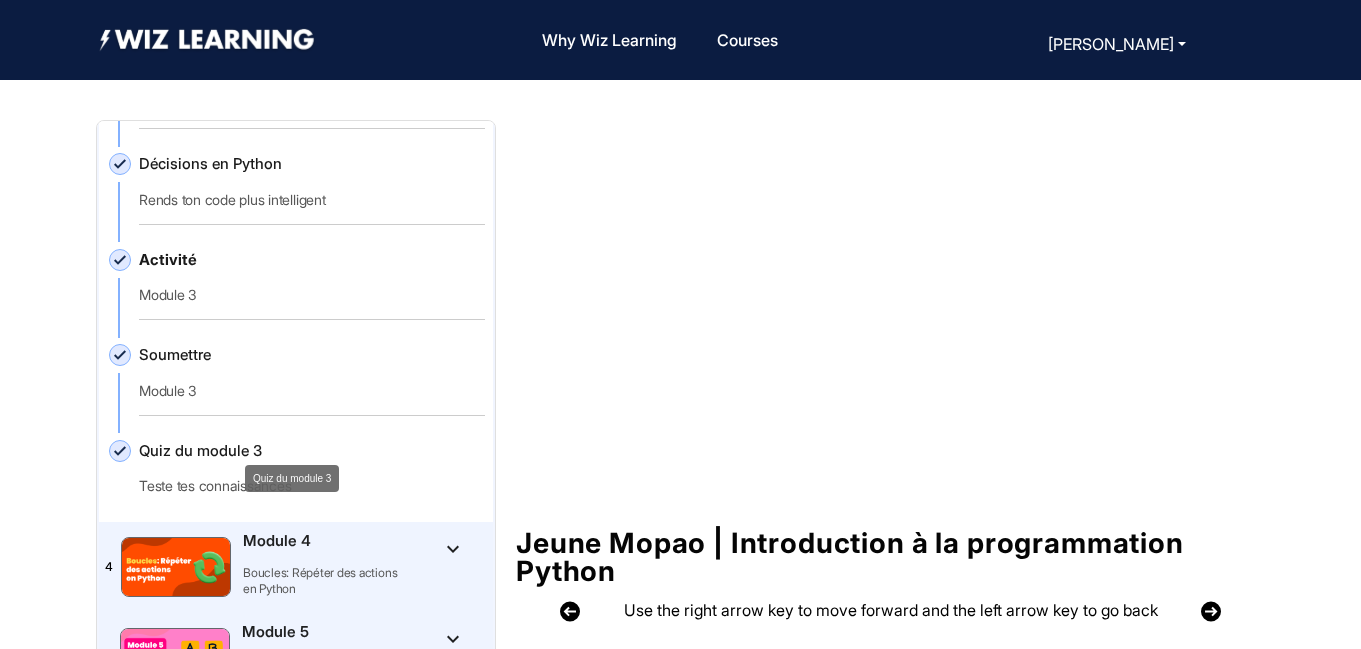 click on "Quiz du module 3" 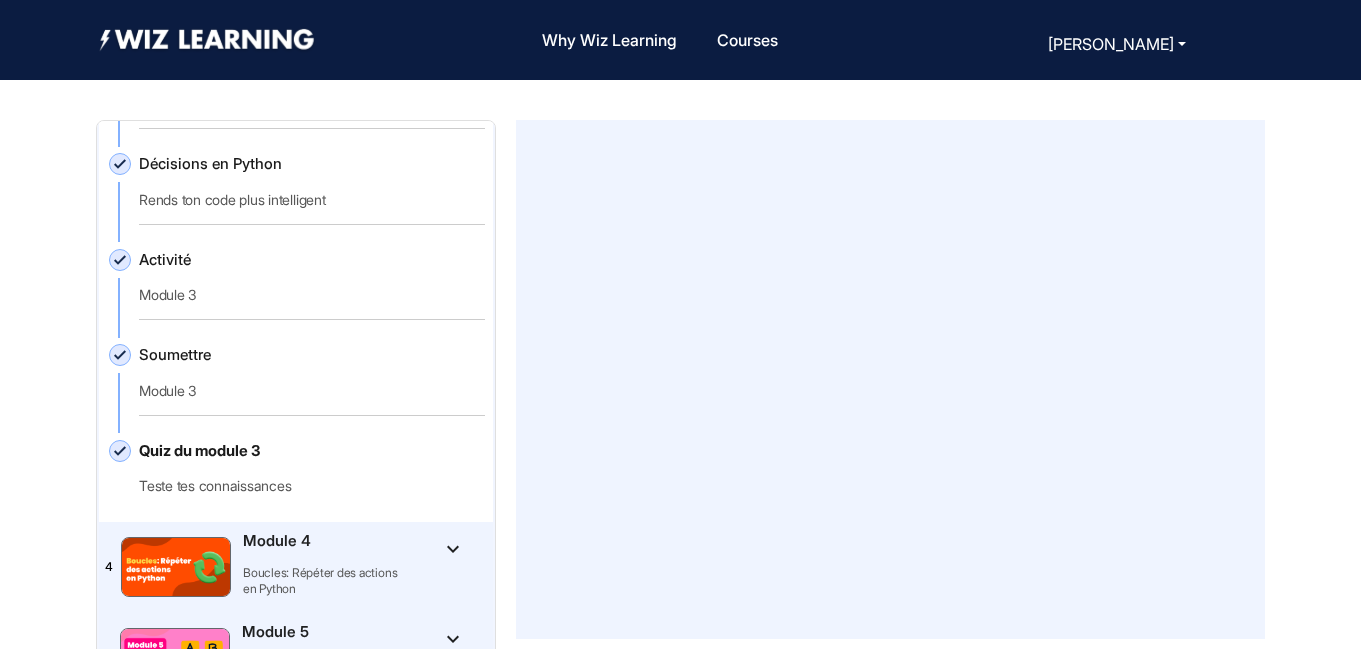 scroll, scrollTop: 0, scrollLeft: 0, axis: both 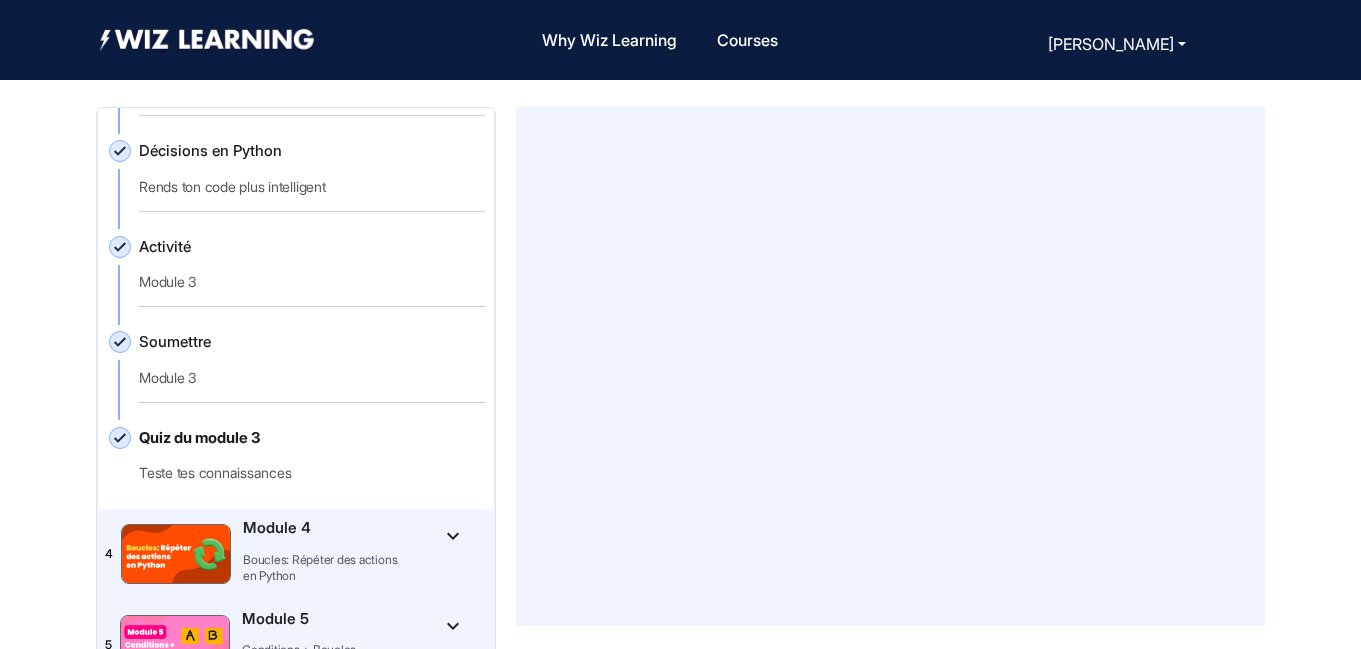 click on "Quiz du module 3   Teste tes connaissances" 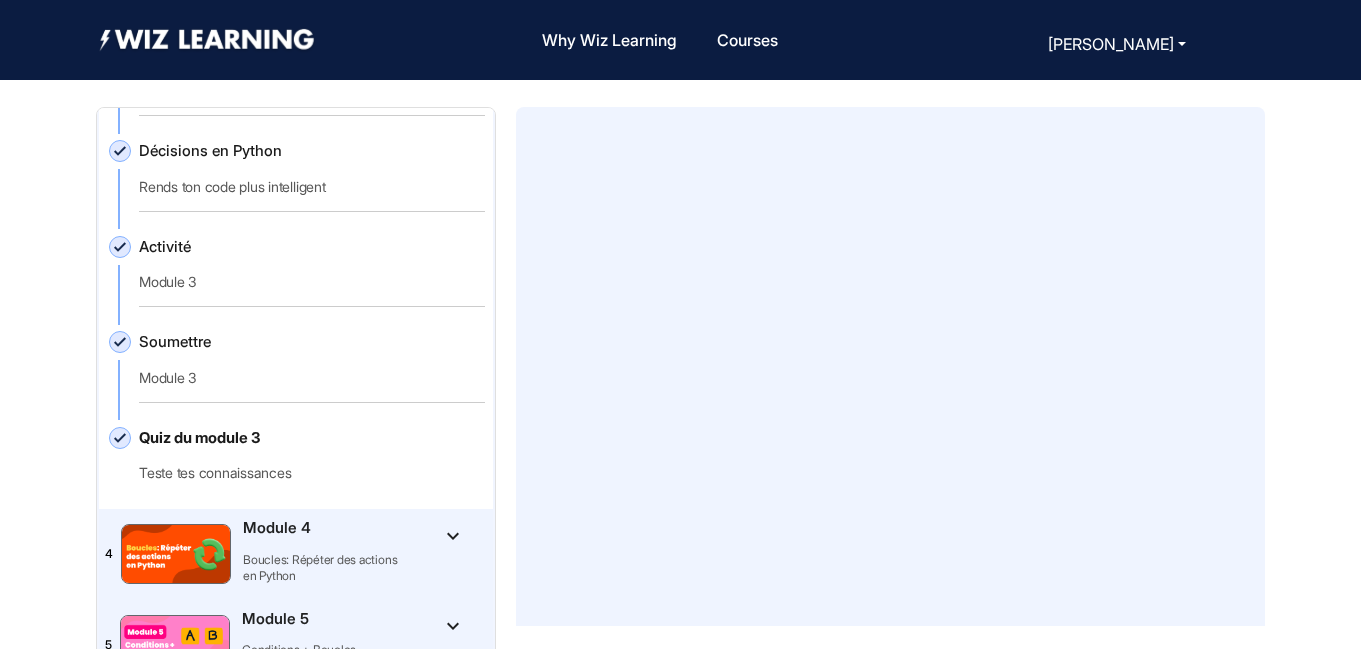 scroll, scrollTop: 0, scrollLeft: 0, axis: both 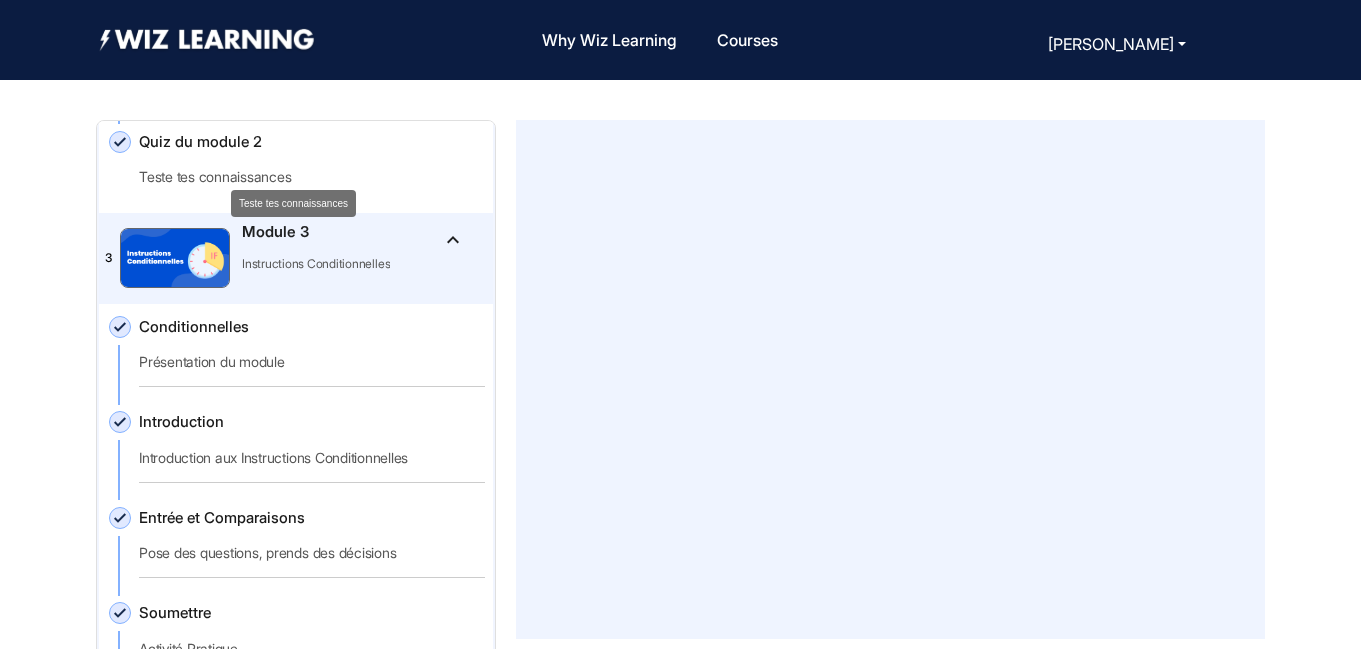 click on "Teste tes connaissances" 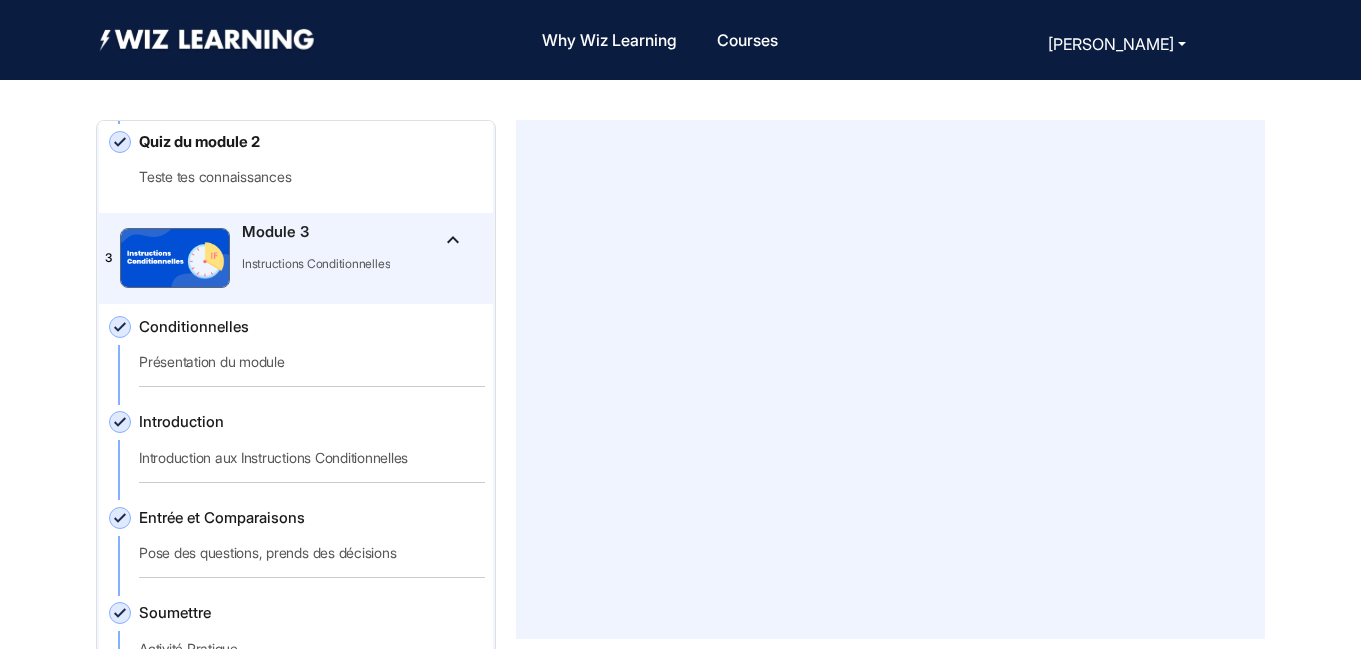 scroll, scrollTop: 0, scrollLeft: 0, axis: both 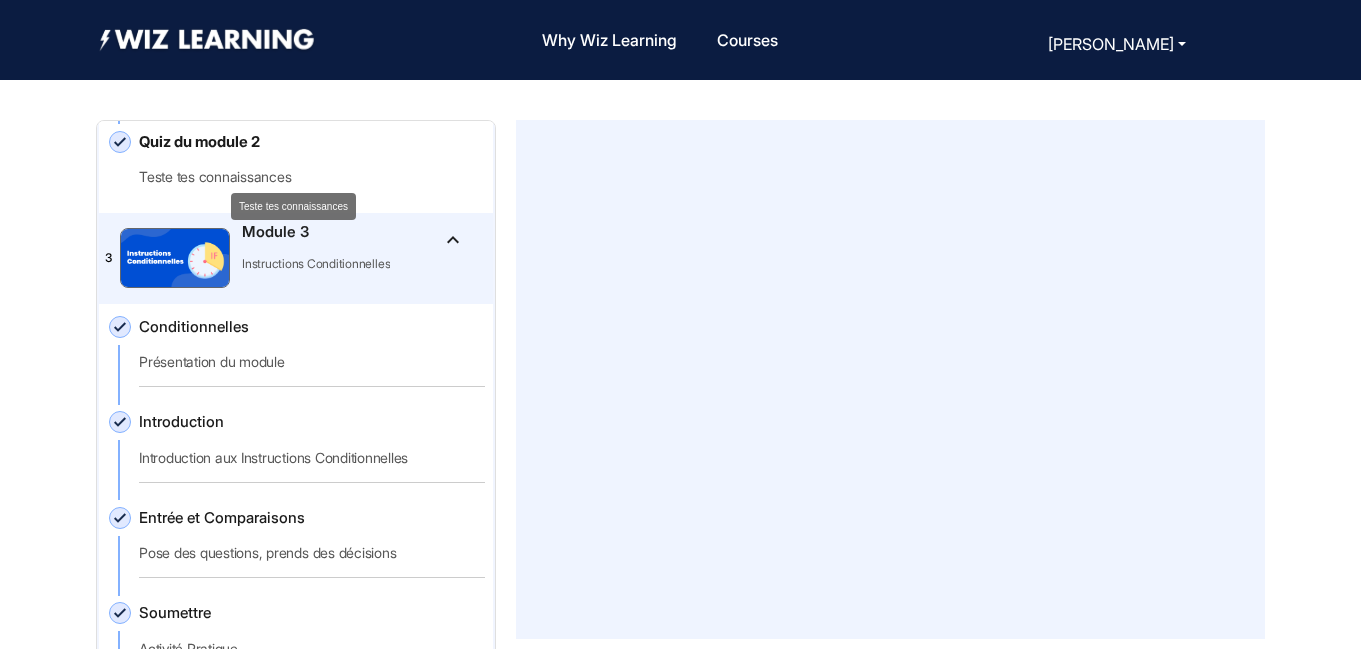 click on "Teste tes connaissances" 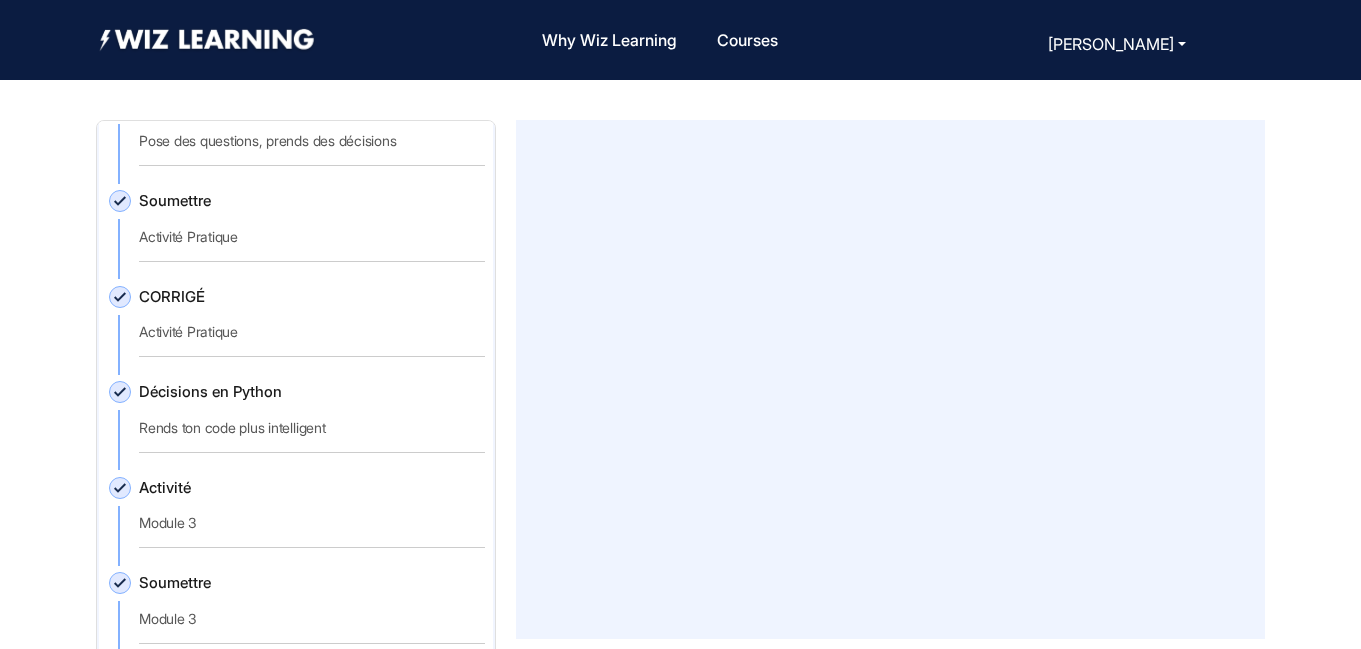 scroll, scrollTop: 1520, scrollLeft: 0, axis: vertical 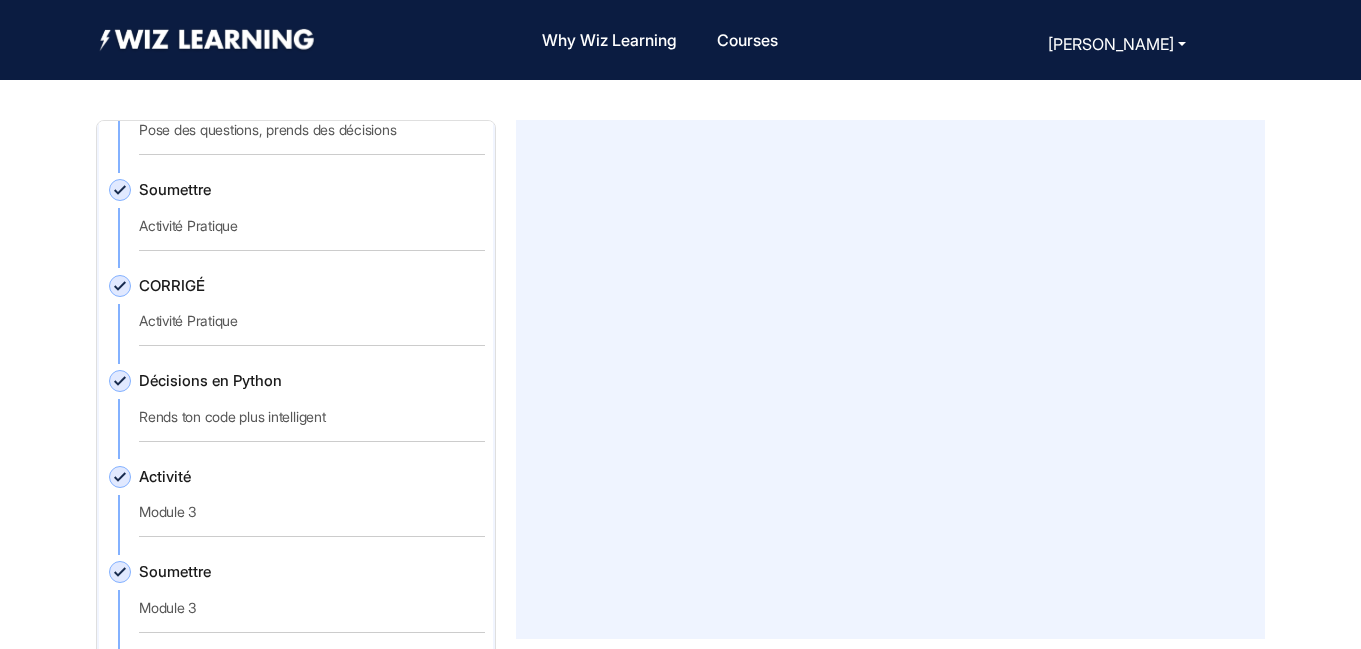 click on "Soumettre   Module 3" 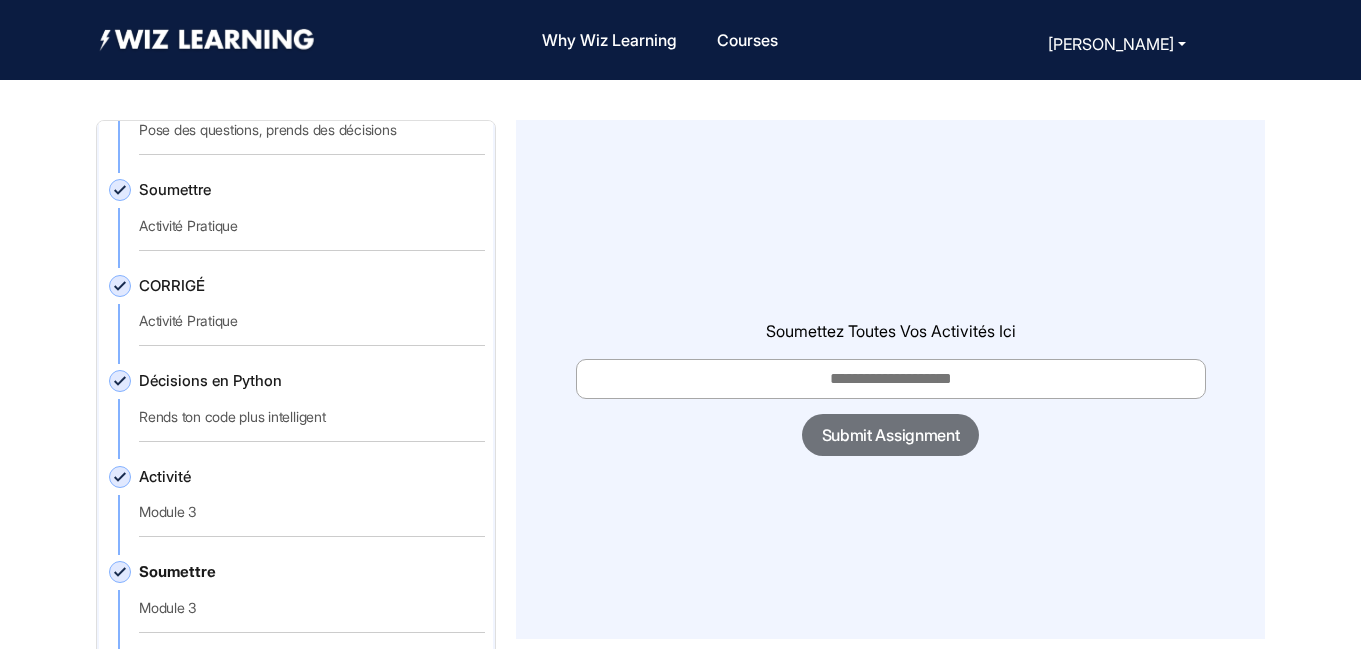 scroll, scrollTop: 0, scrollLeft: 0, axis: both 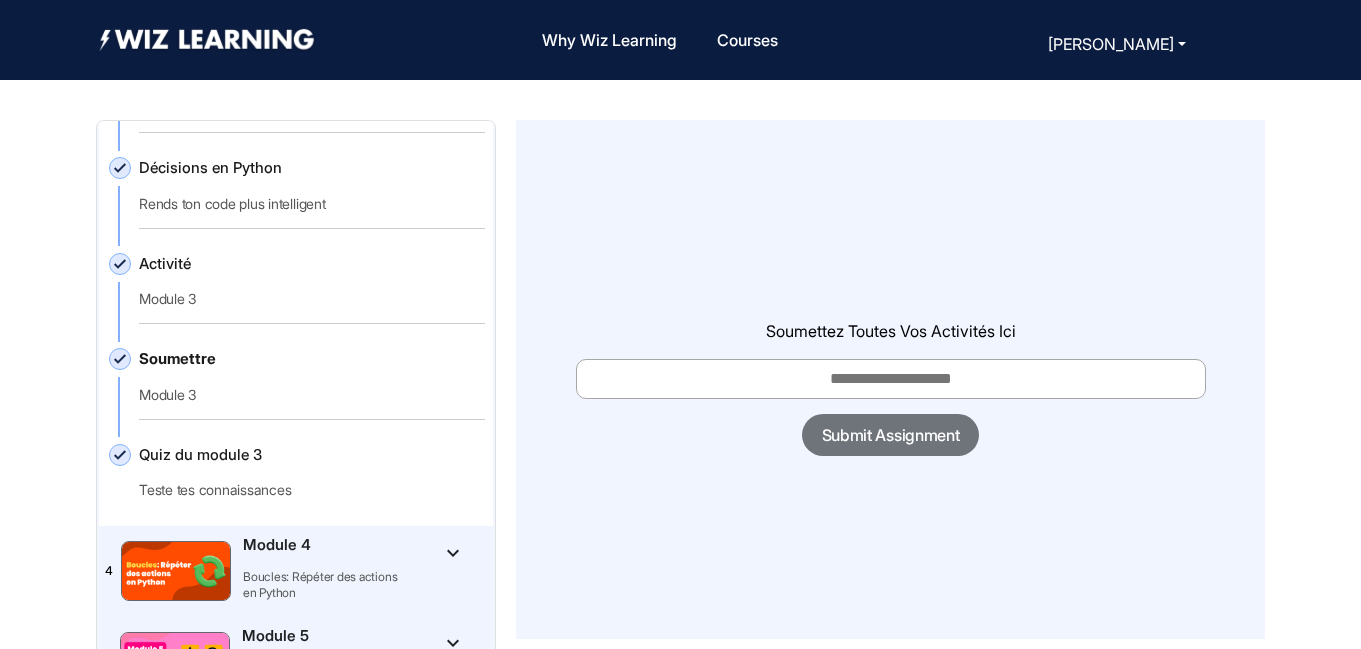 click on "Quiz du module 3   Teste tes connaissances" 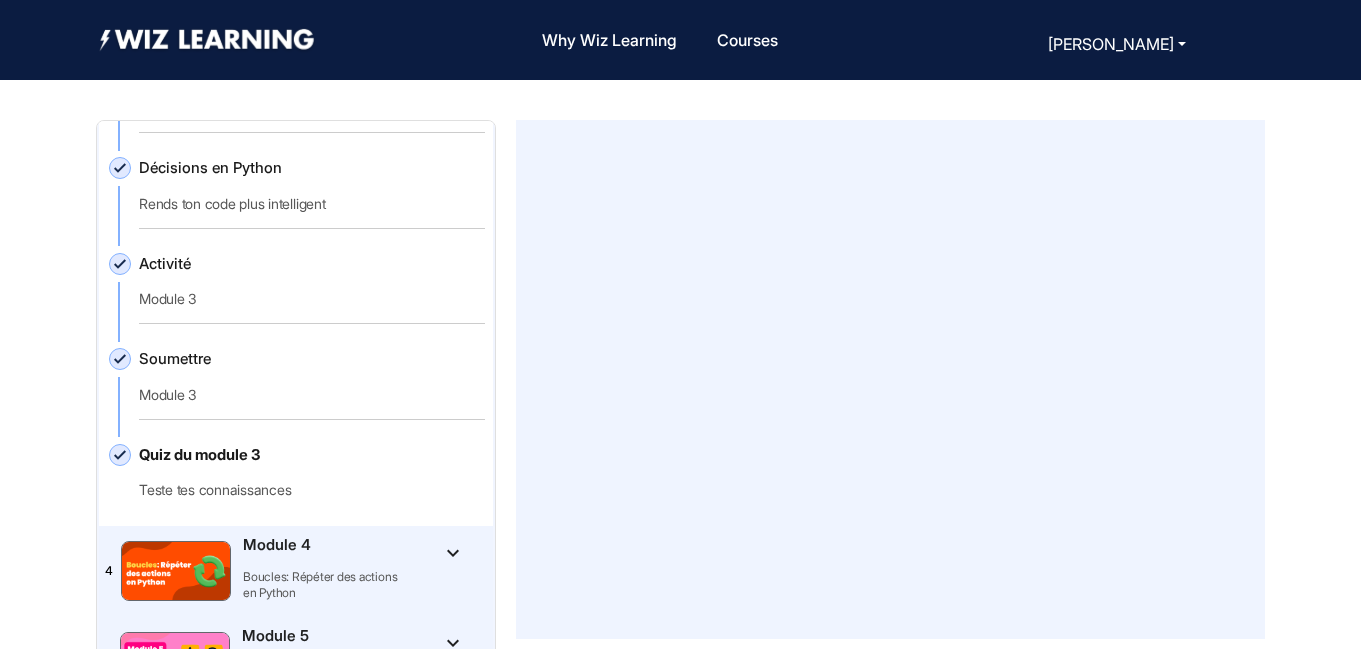 scroll, scrollTop: 20, scrollLeft: 0, axis: vertical 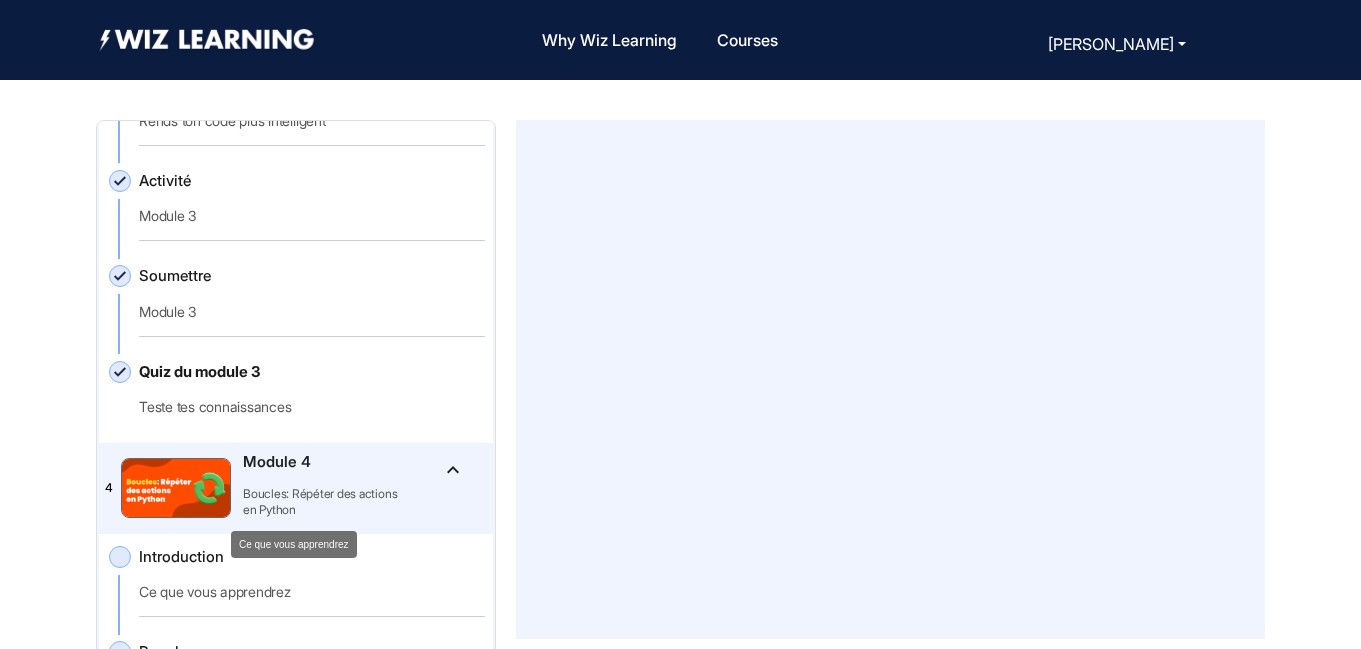 click on "Ce que vous apprendrez" 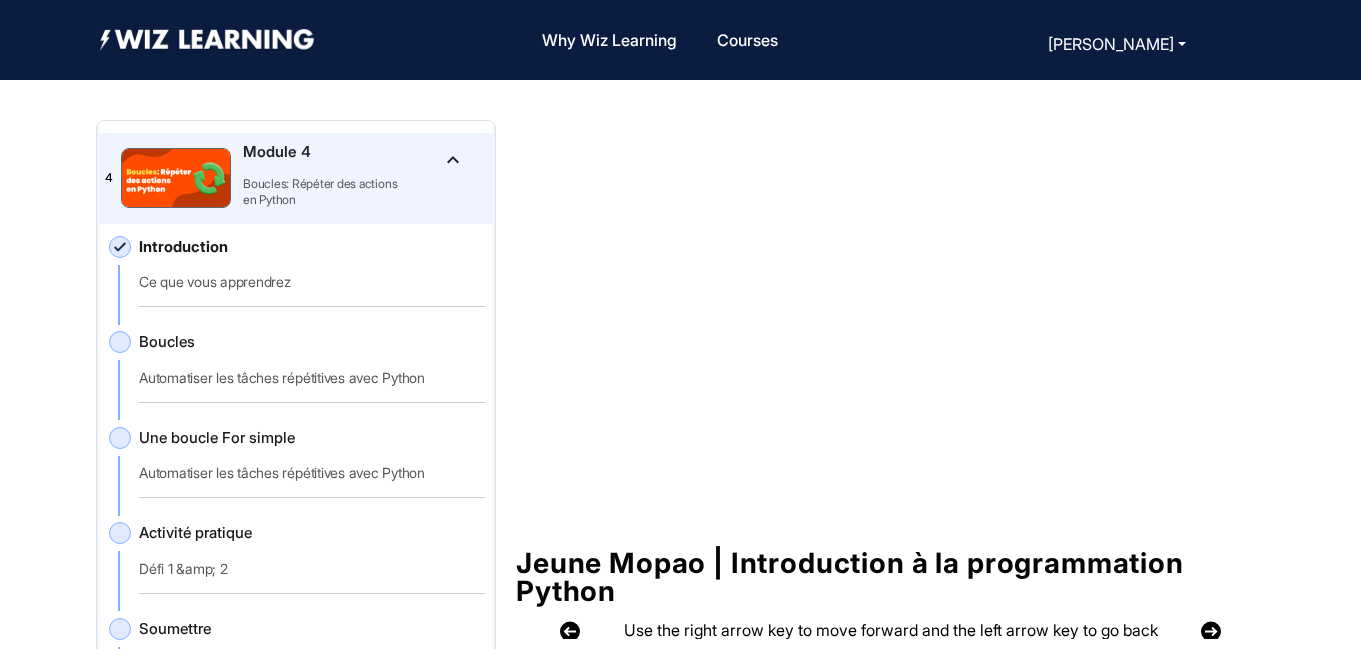 scroll, scrollTop: 2112, scrollLeft: 0, axis: vertical 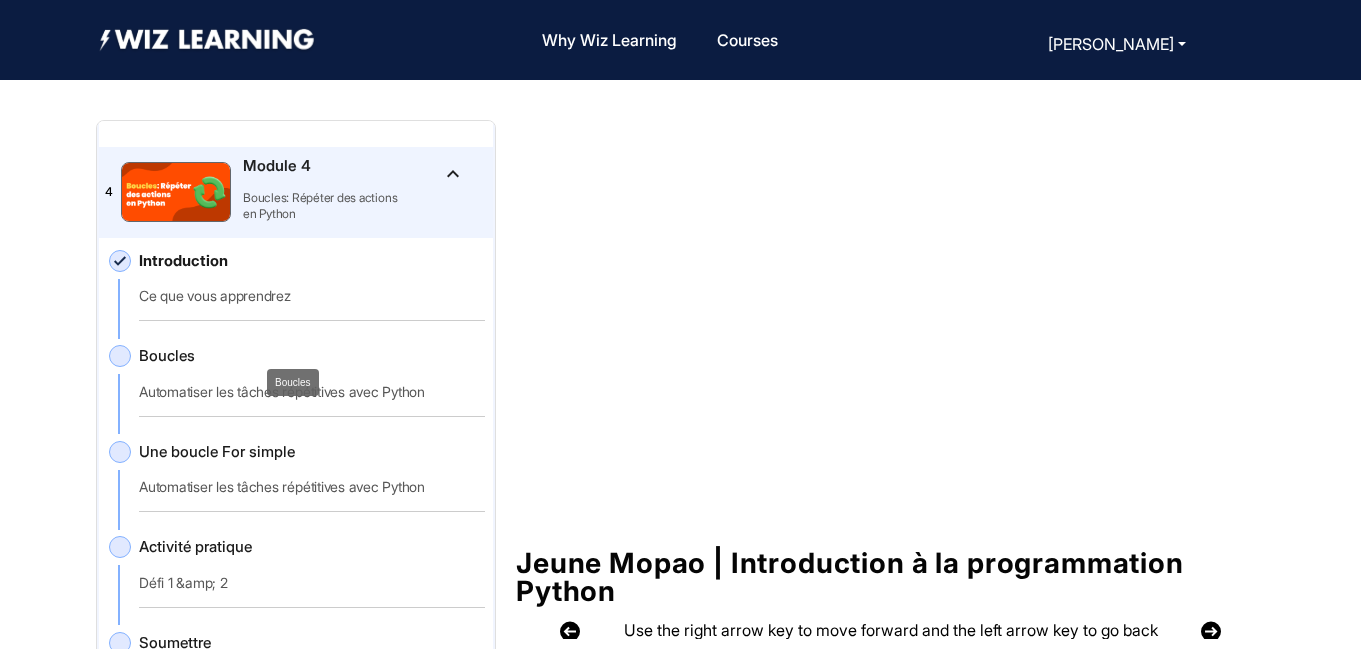 click on "Boucles   Automatiser les tâches répétitives avec Python" 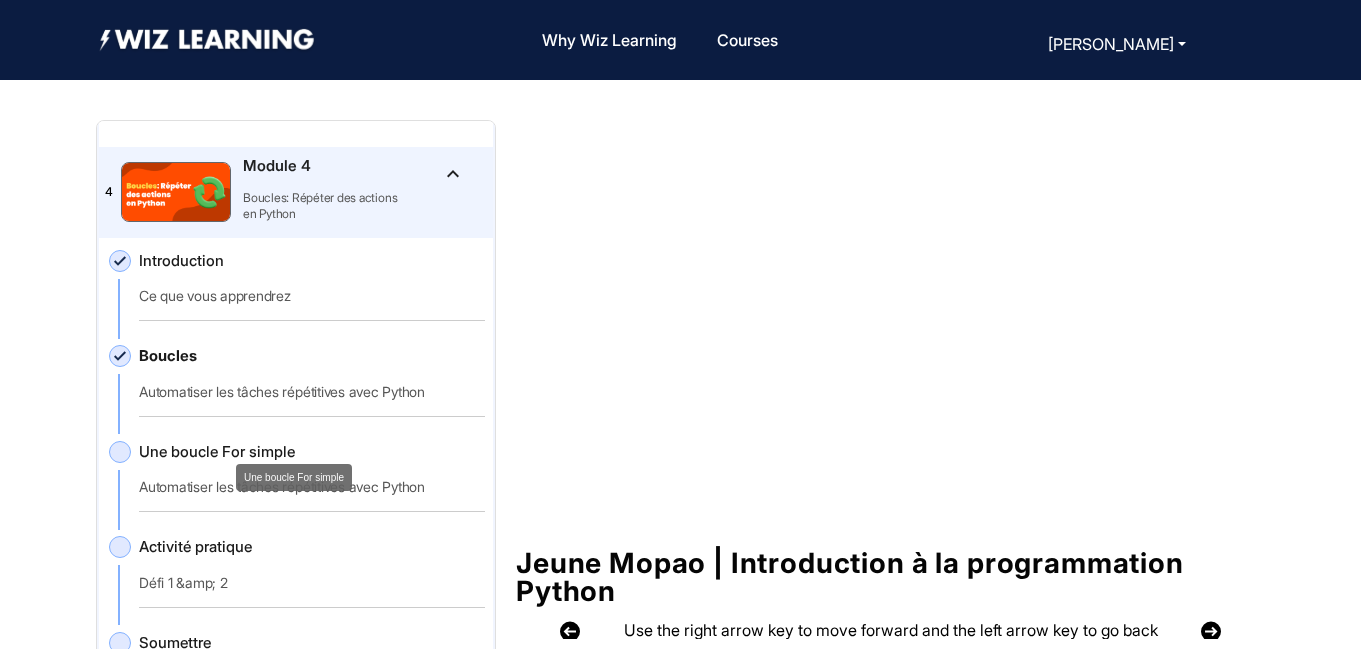 click on "Une boucle For simple" at bounding box center (294, 477) 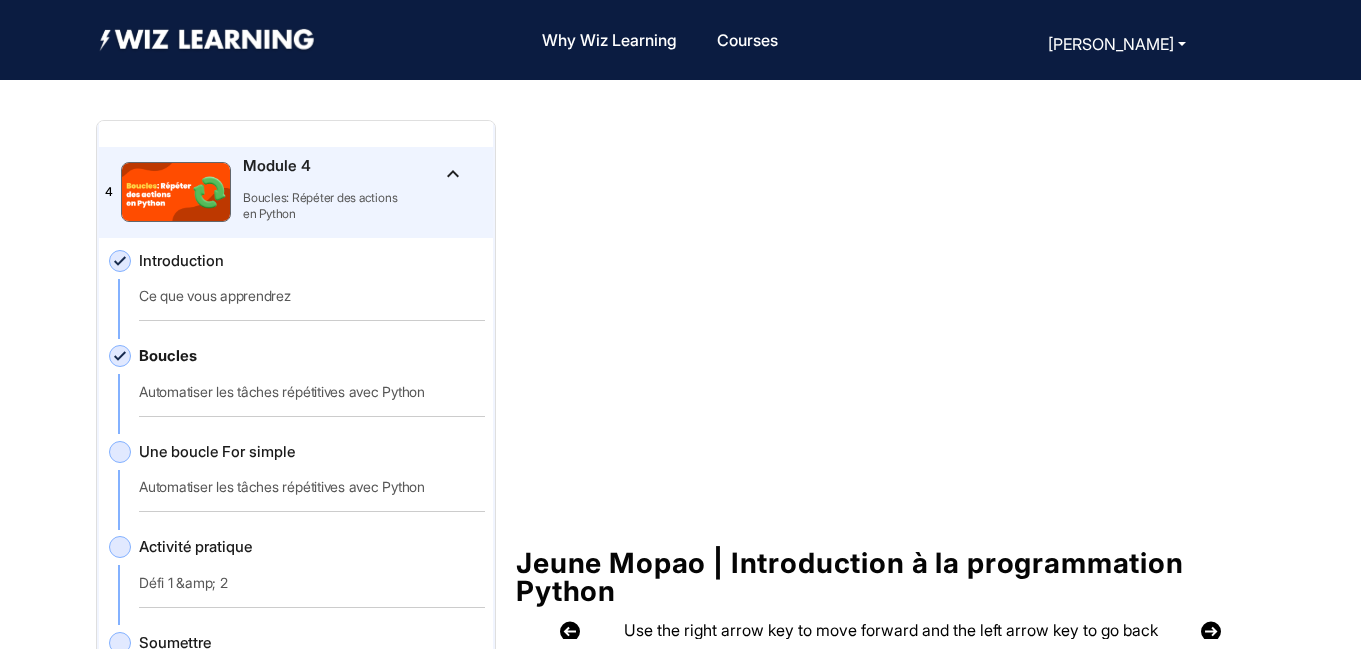 click on "Une boucle For simple   Automatiser les tâches répétitives avec Python" 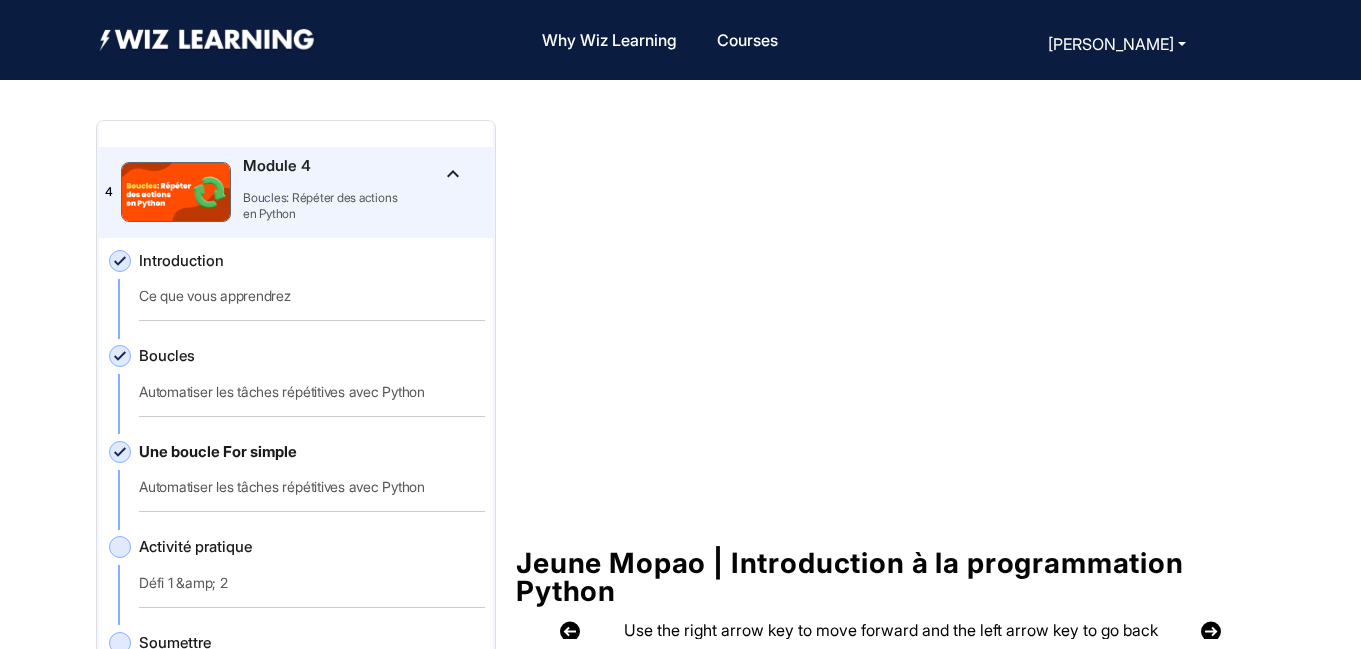 click on "Activité pratique   Défi 1 &amp; 2" 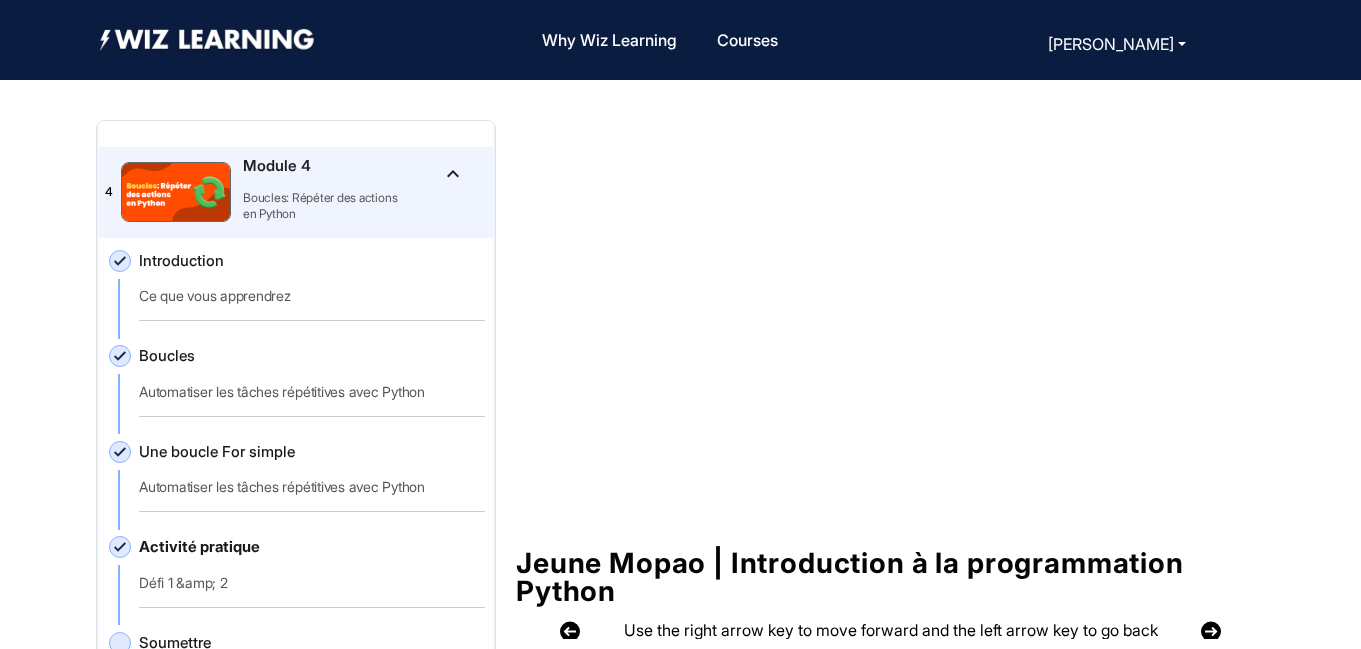 click on "Boucles   Automatiser les tâches répétitives avec Python" 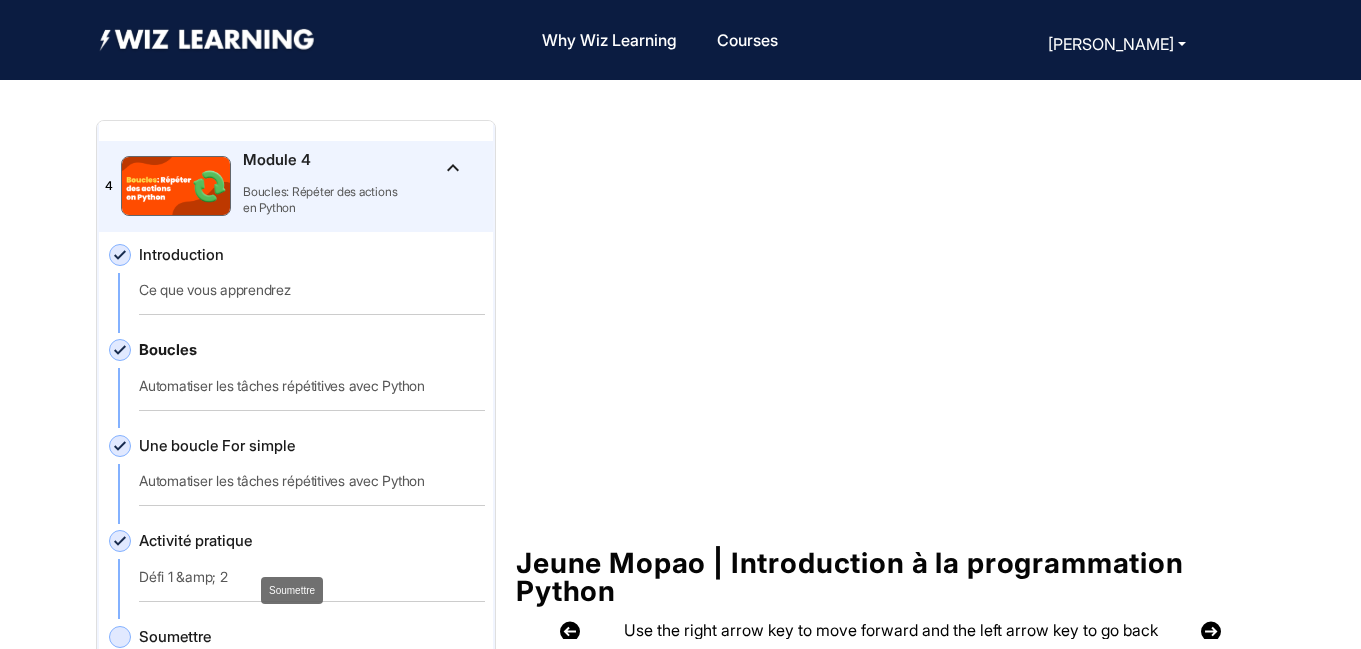 scroll, scrollTop: 2119, scrollLeft: 0, axis: vertical 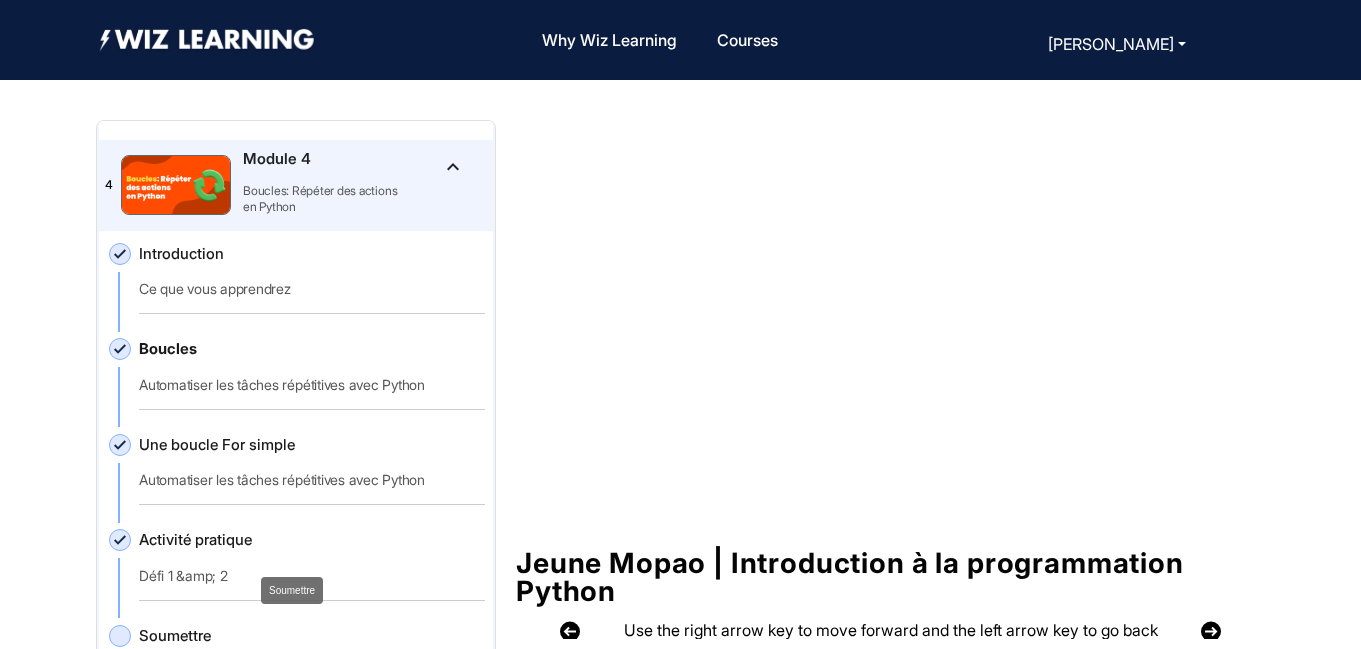 click on "Soumettre" 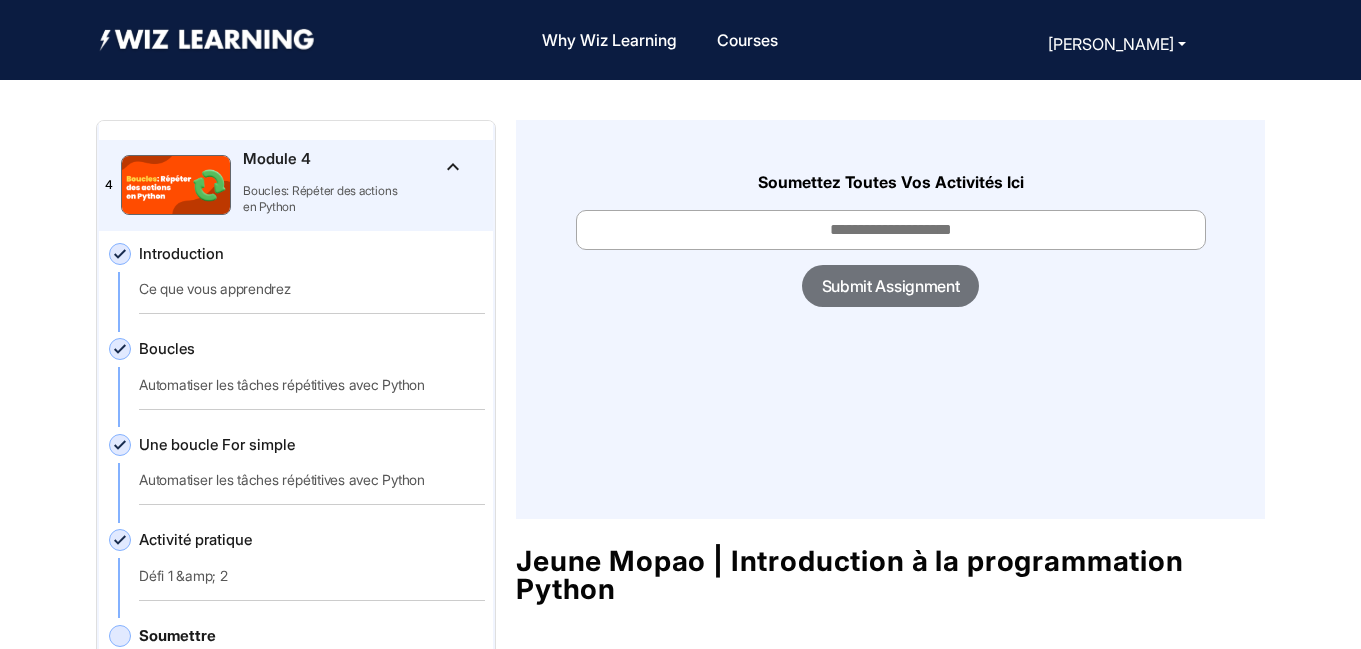 click at bounding box center [891, 230] 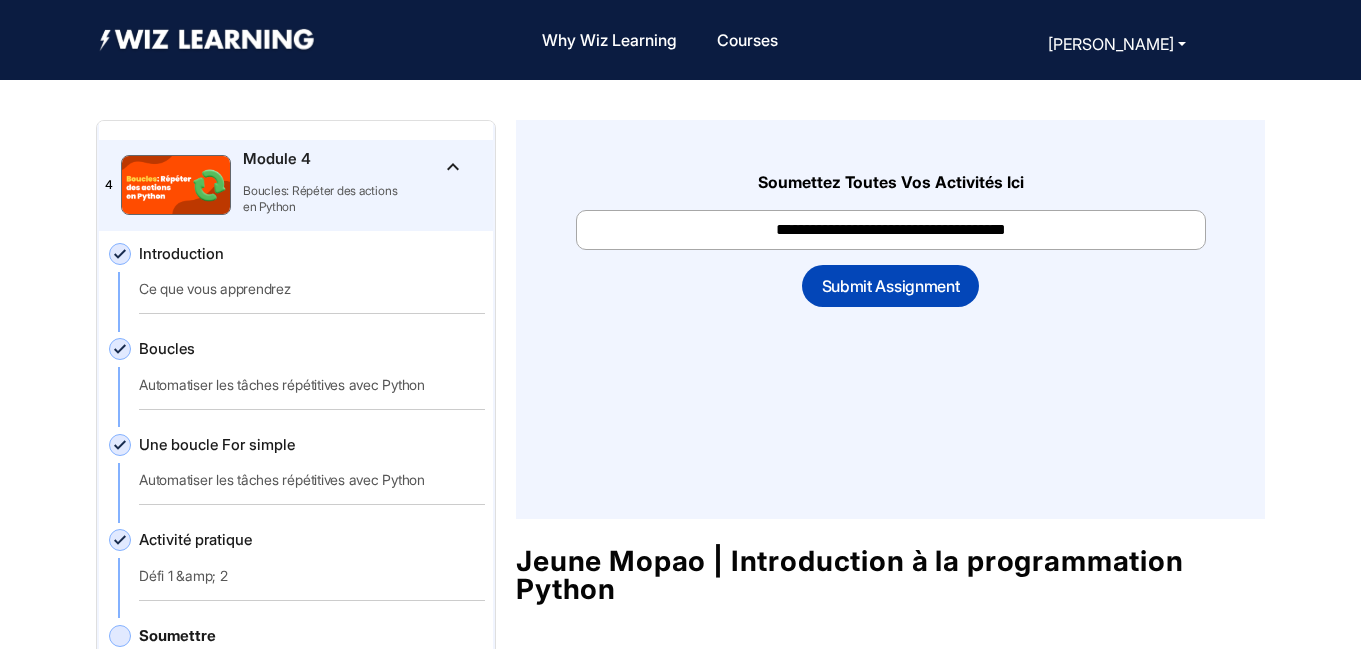 type on "**********" 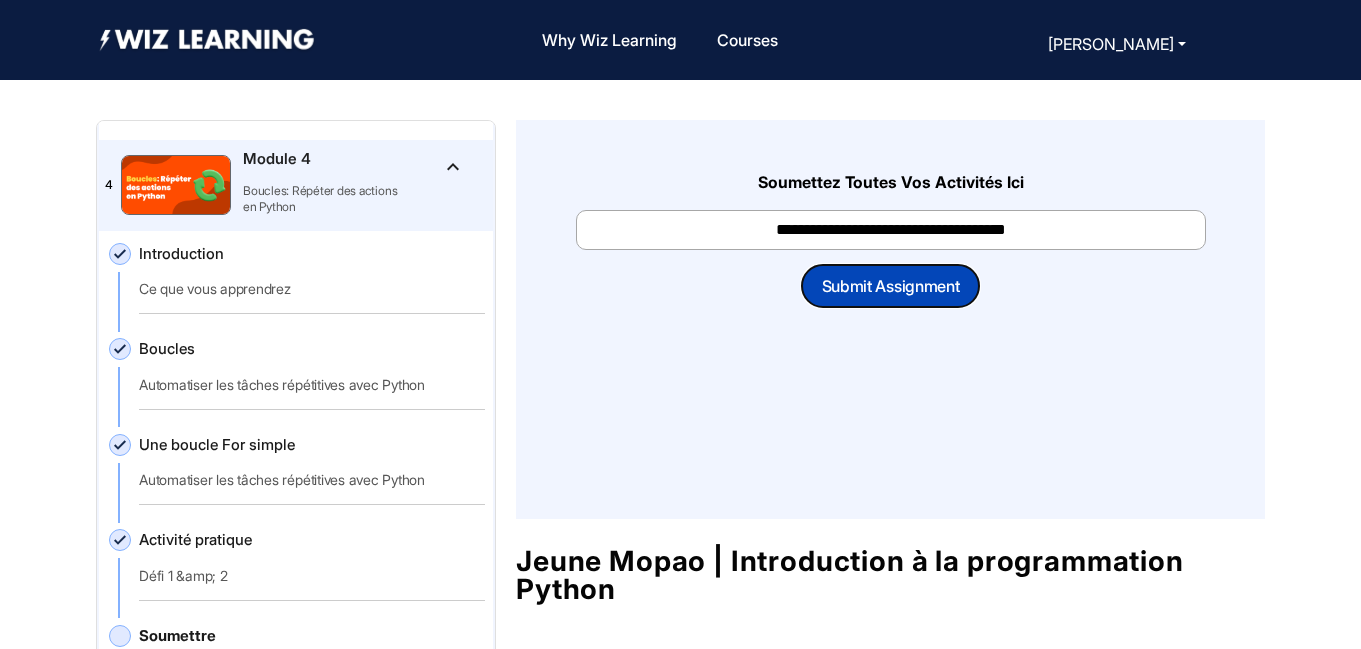 click on "Submit Assignment" at bounding box center (891, 286) 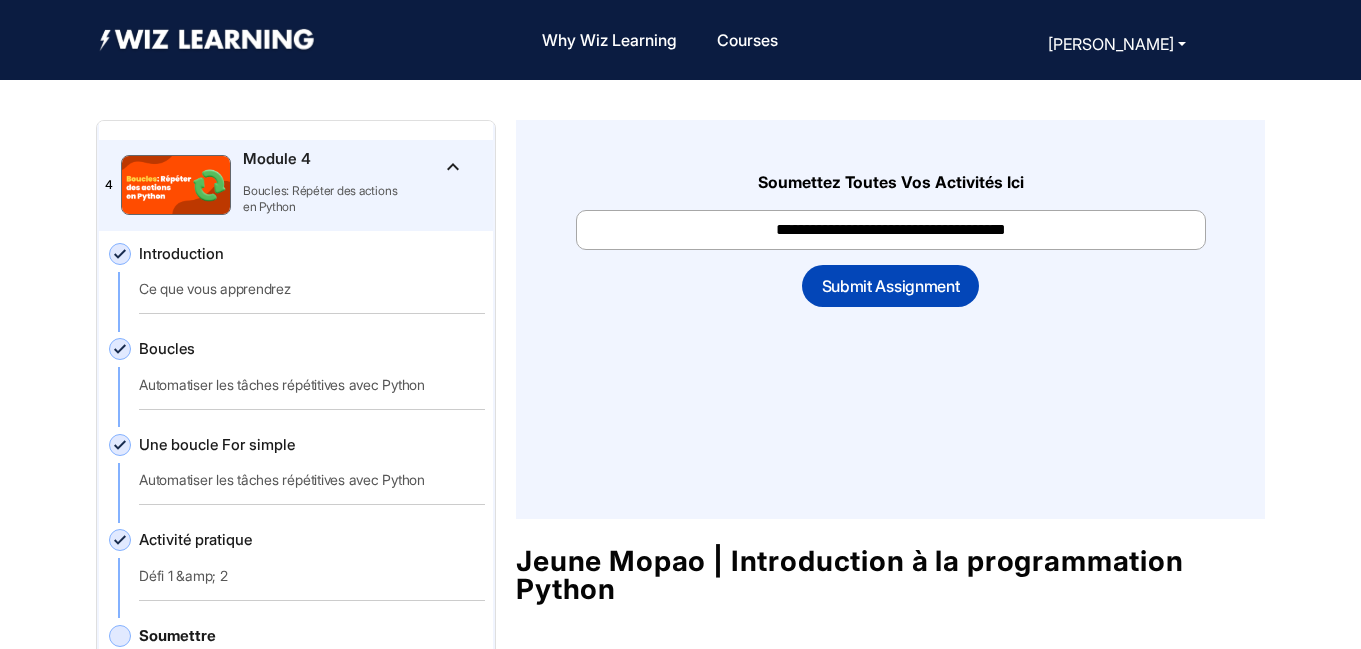 scroll, scrollTop: 191, scrollLeft: 0, axis: vertical 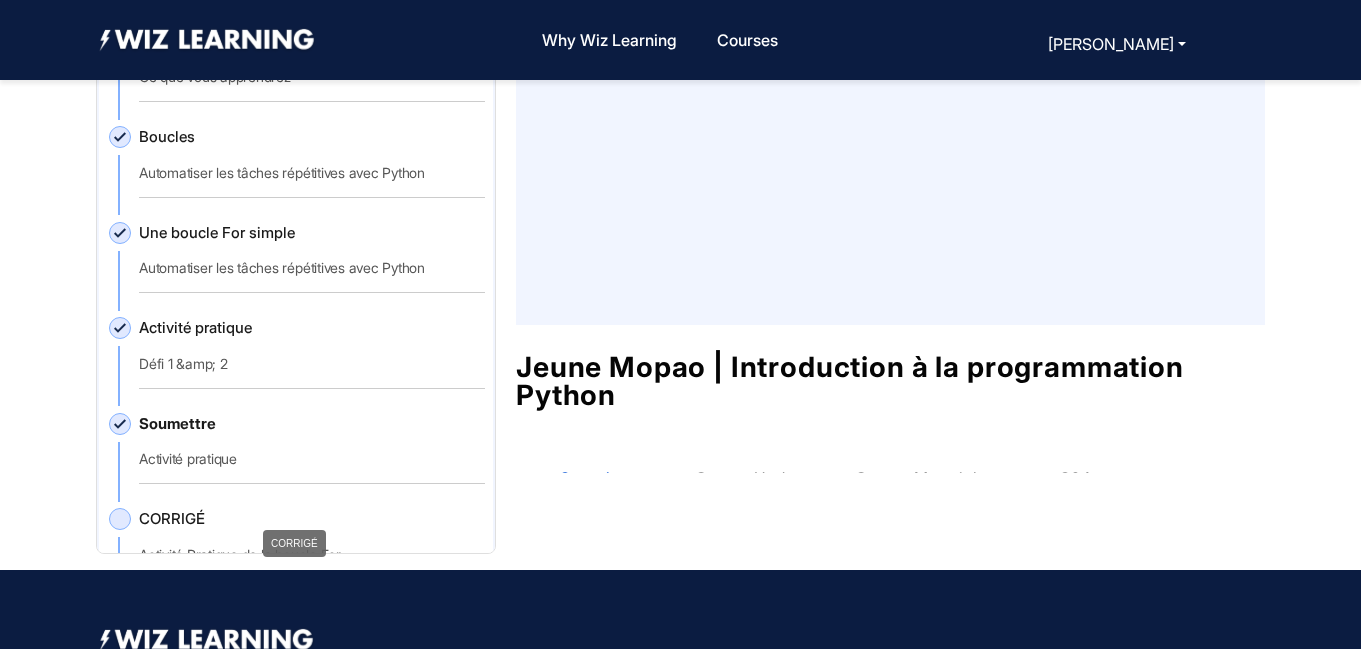 click on "CORRIGÉ" at bounding box center [294, 543] 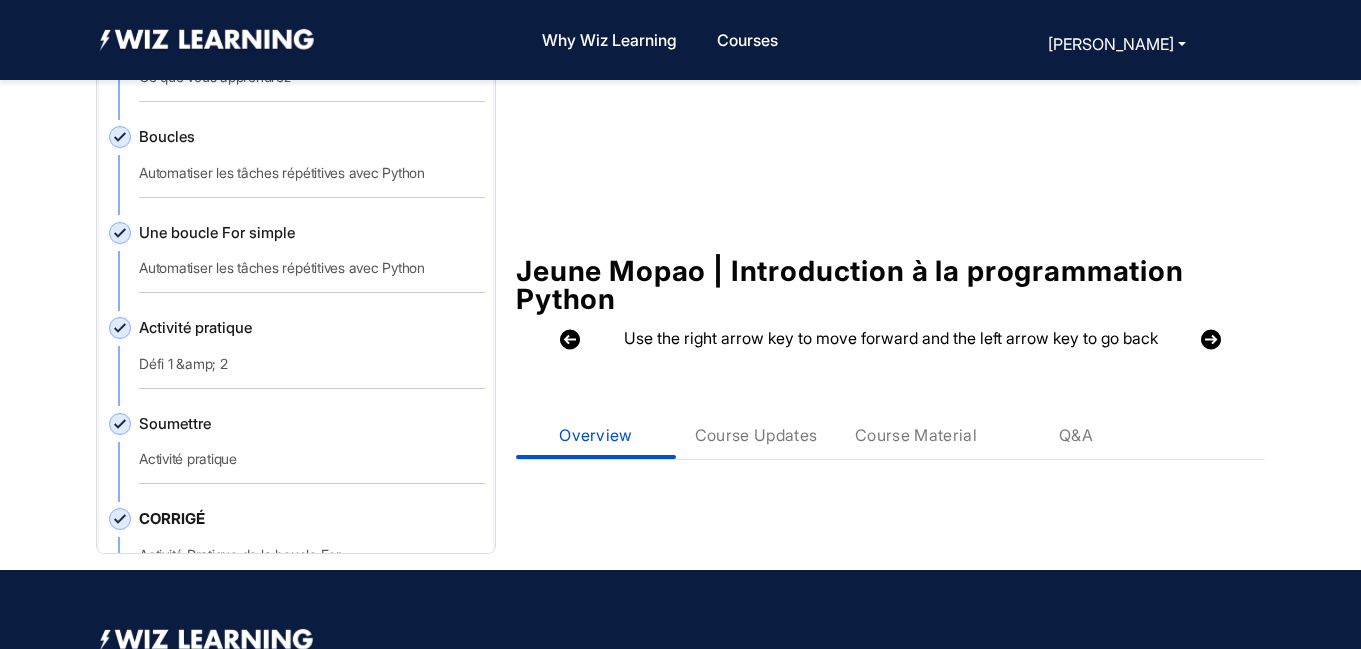 scroll, scrollTop: 0, scrollLeft: 0, axis: both 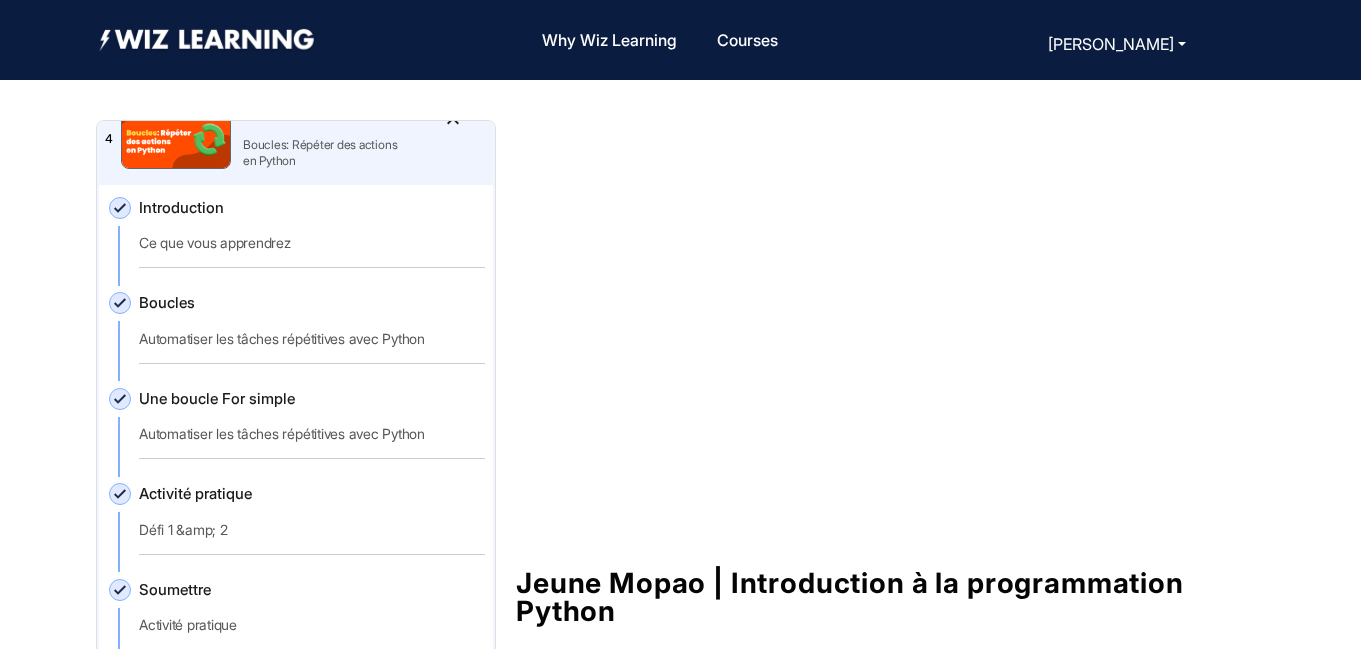 click on "Soumettre   Activité pratique" 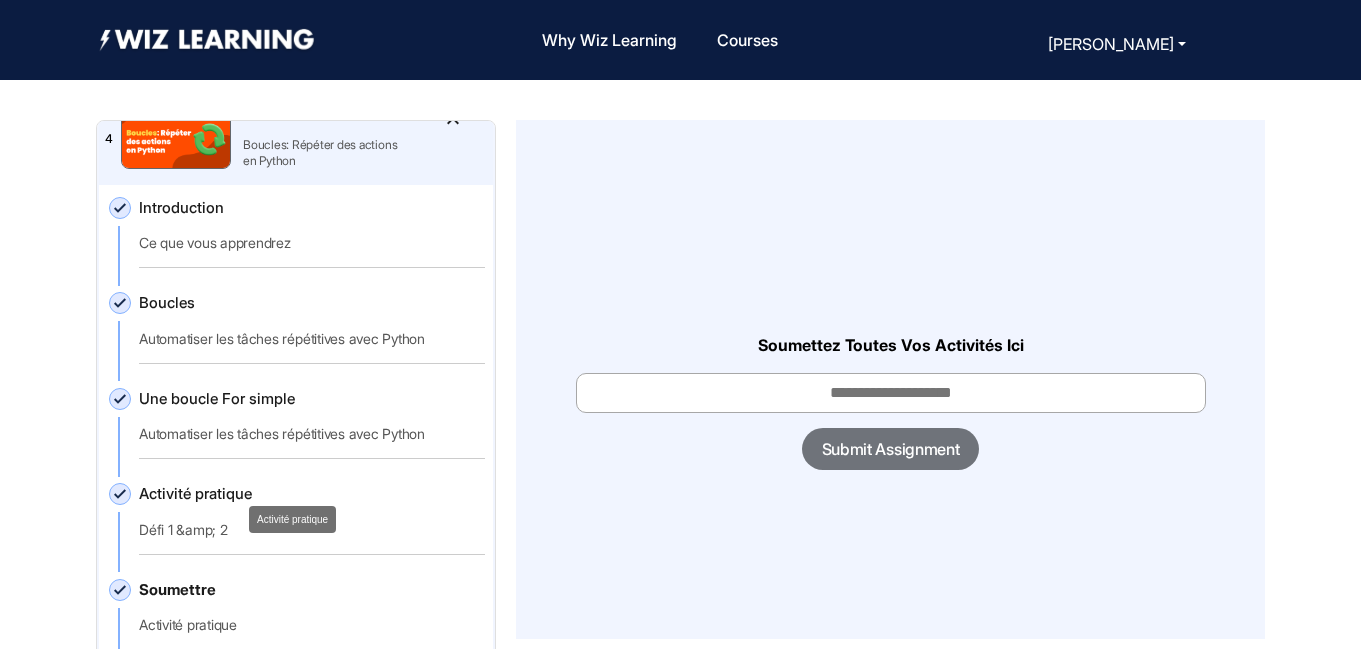 click on "Activité pratique" 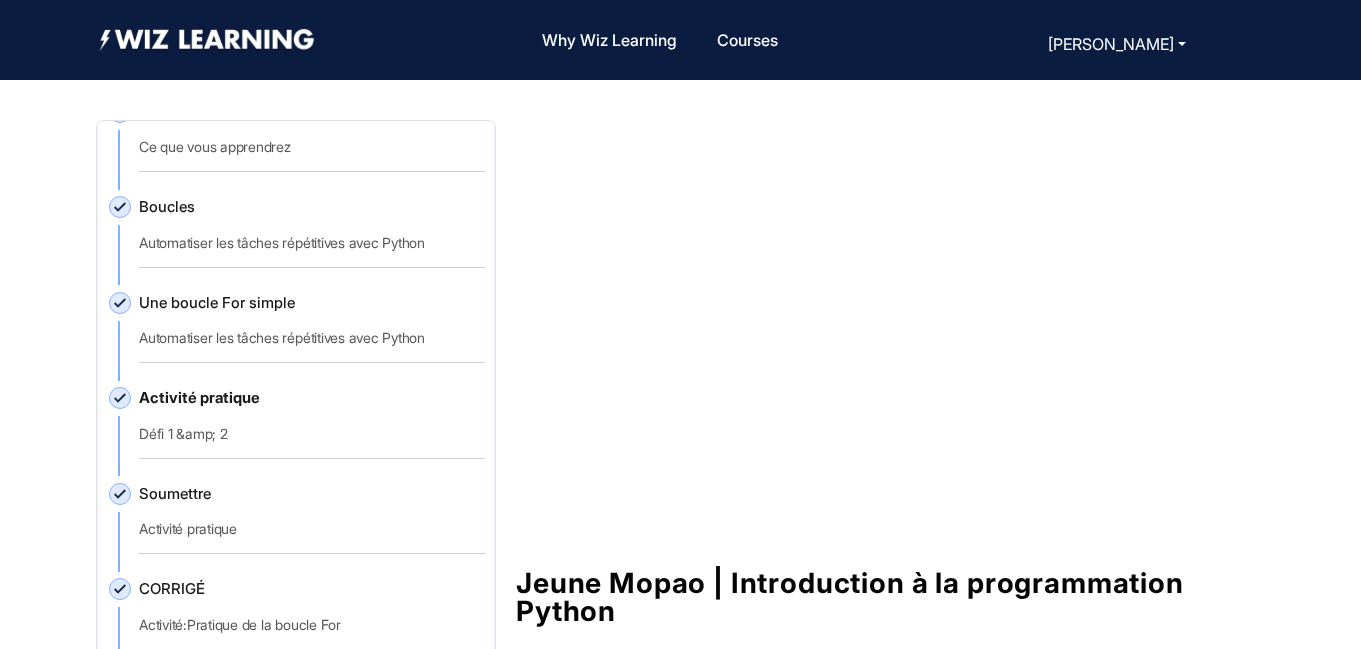scroll, scrollTop: 2269, scrollLeft: 0, axis: vertical 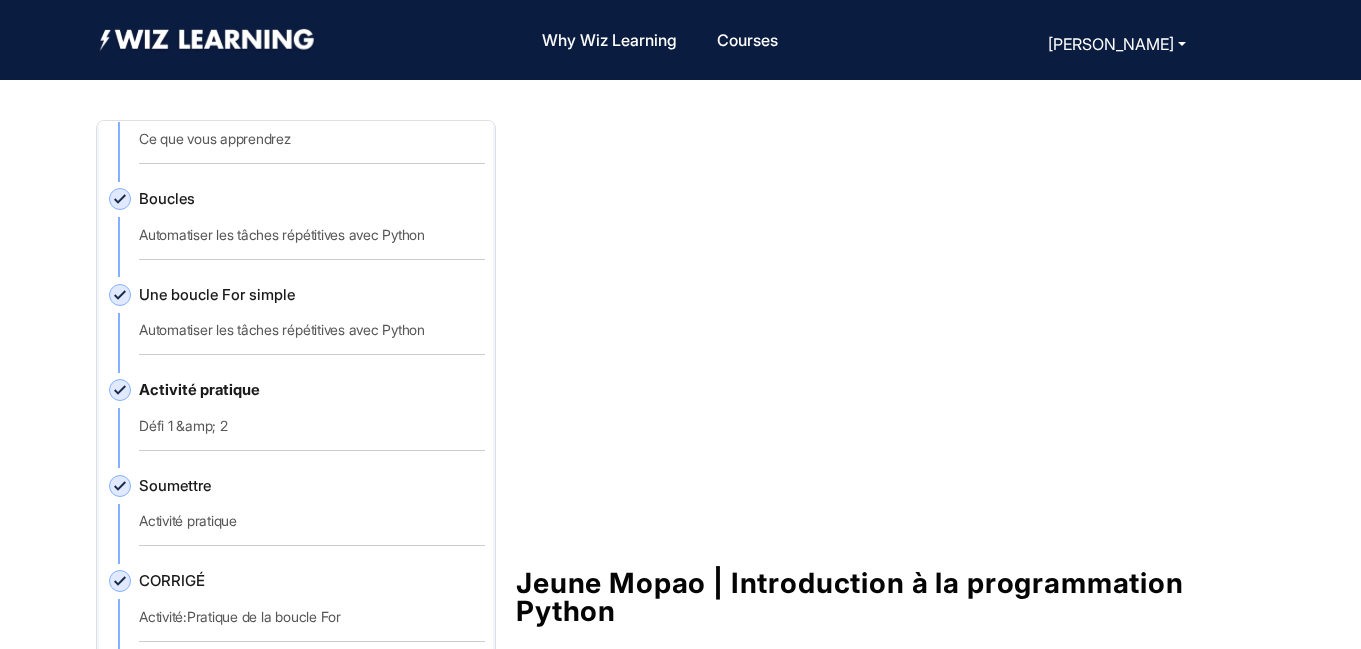 click on "Activité pratique   Défi 1 &amp; 2" 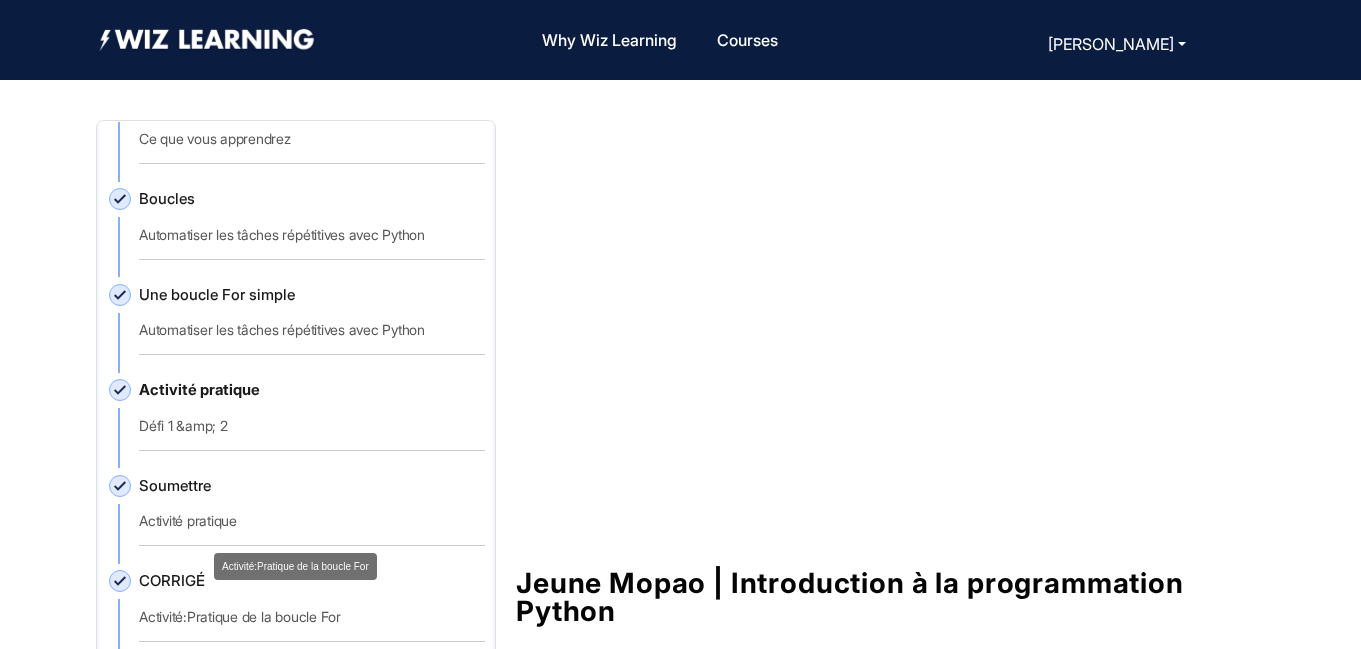 click on "Activité:Pratique de la boucle For" 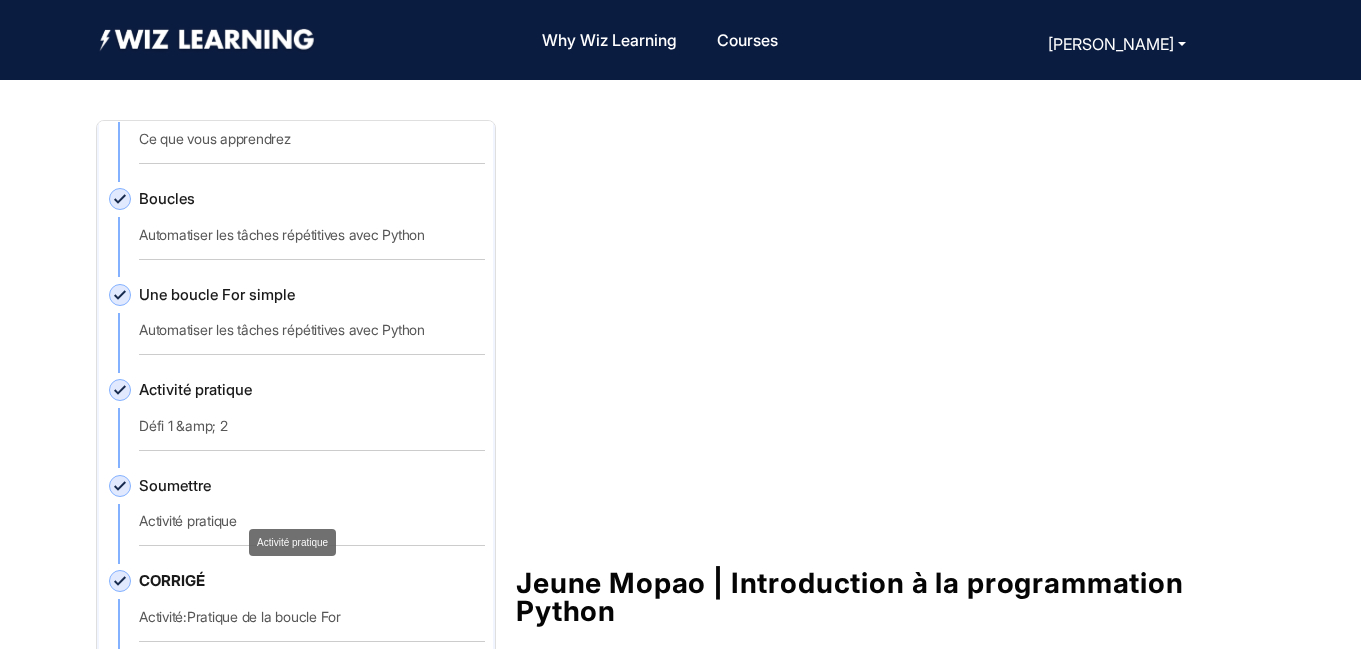 click on "Activité pratique" at bounding box center [292, 542] 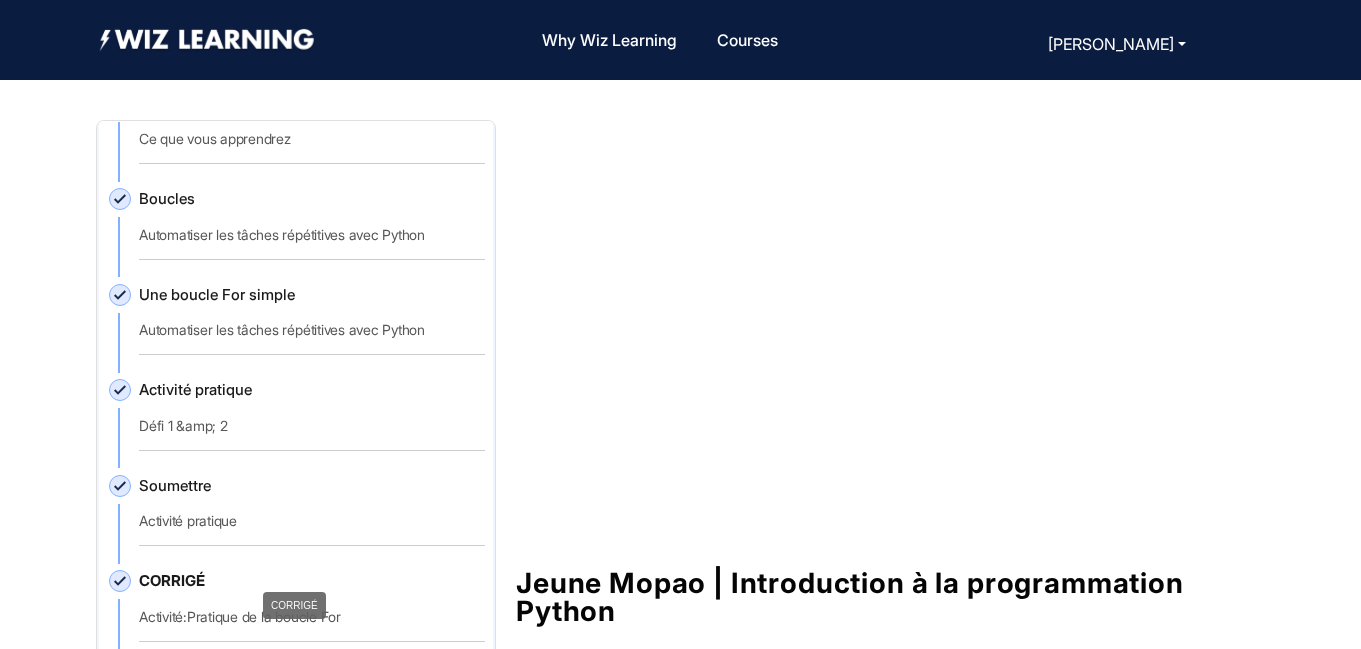 click on "CORRIGÉ" 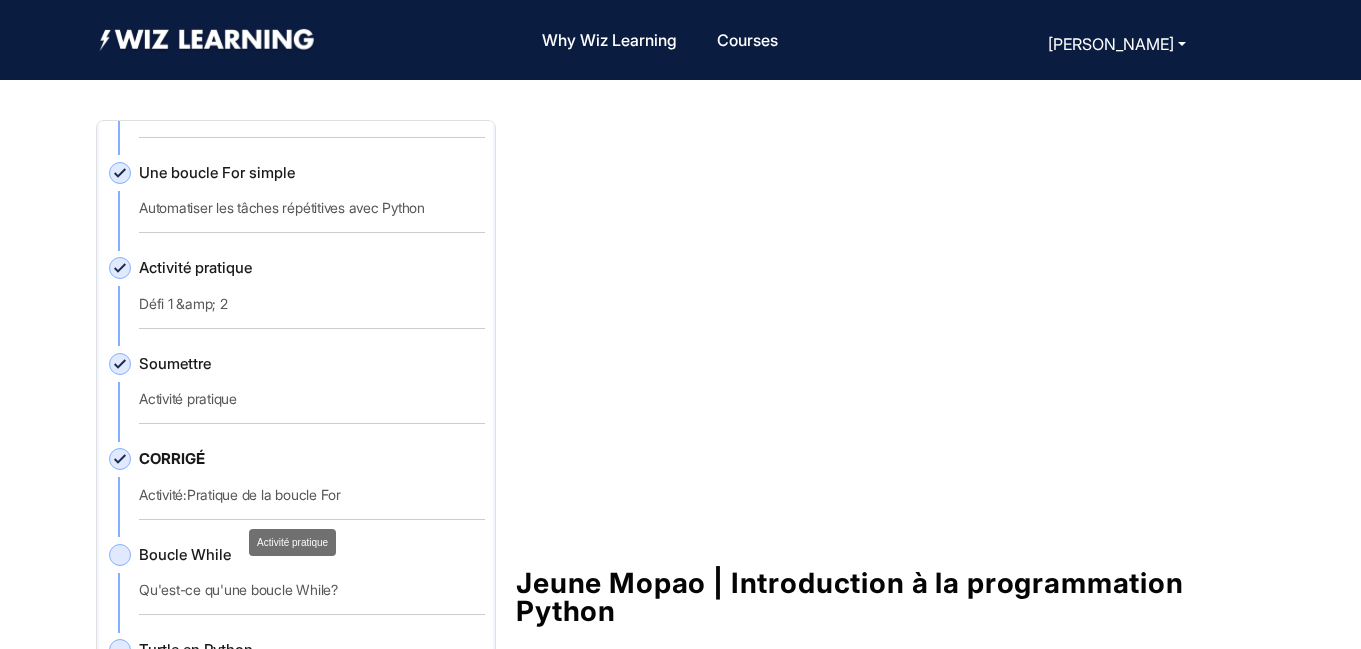 scroll, scrollTop: 2396, scrollLeft: 0, axis: vertical 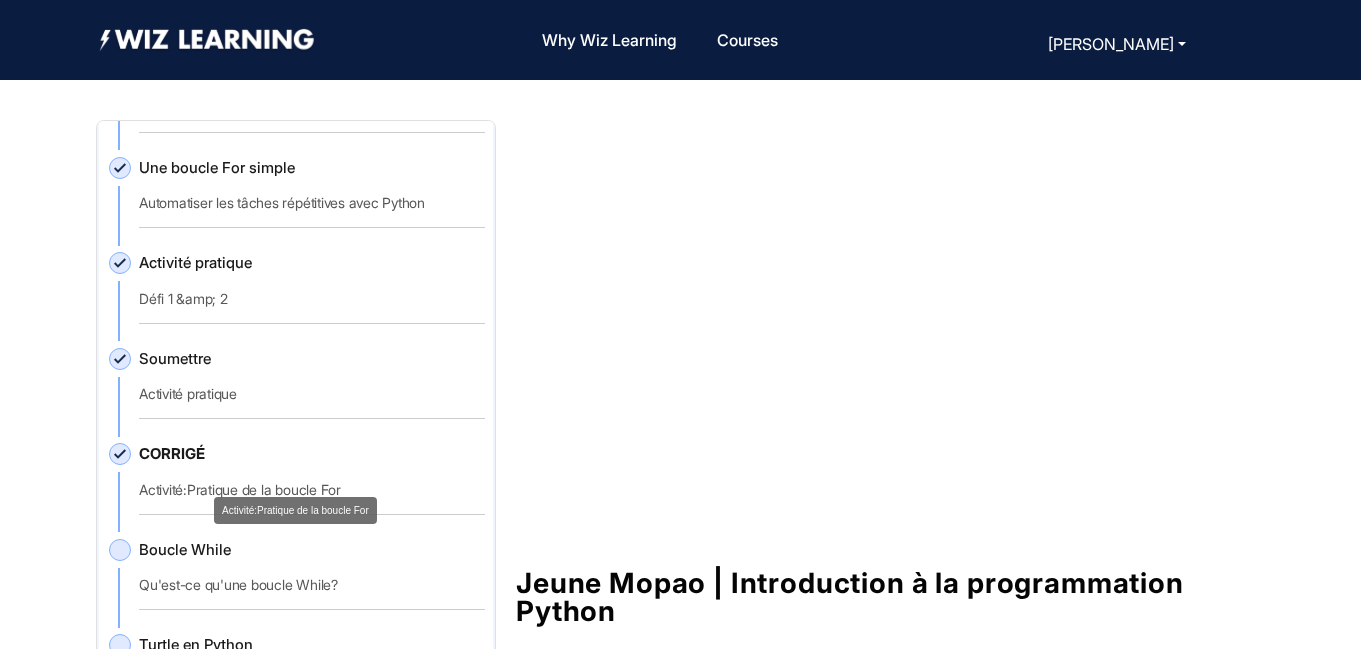 click on "Activité:Pratique de la boucle For" 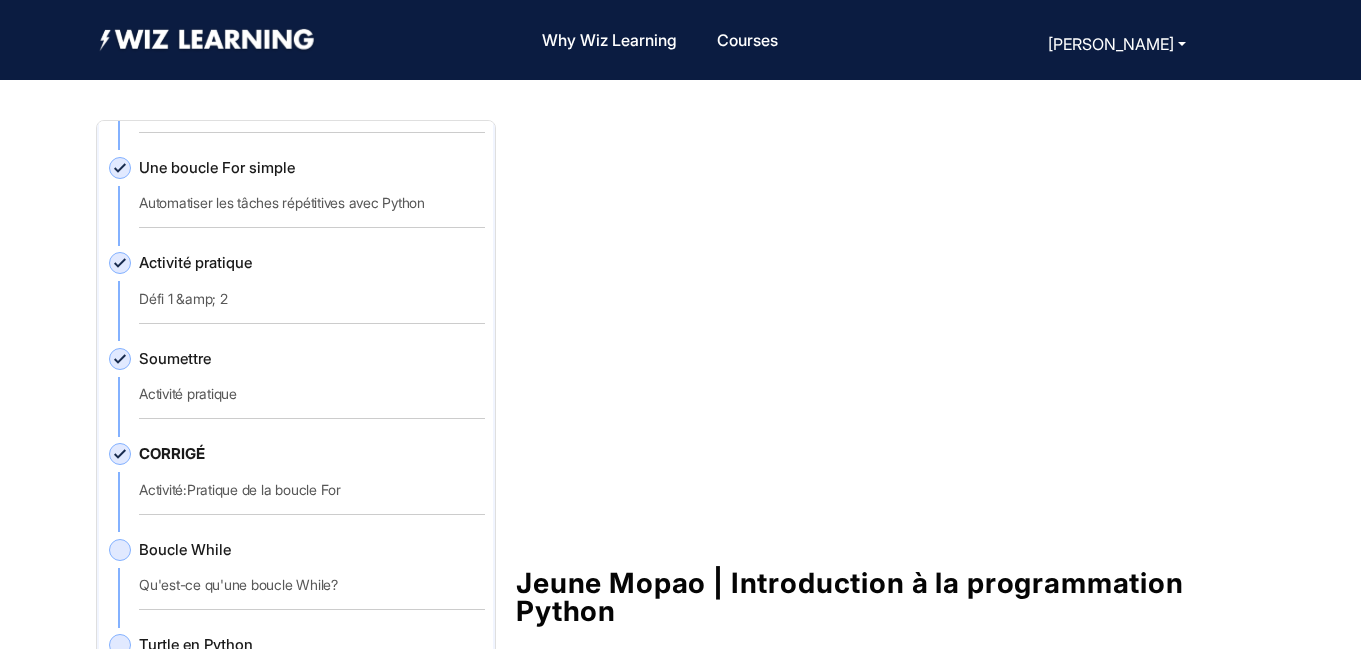 click on "Soumettre   Activité pratique" 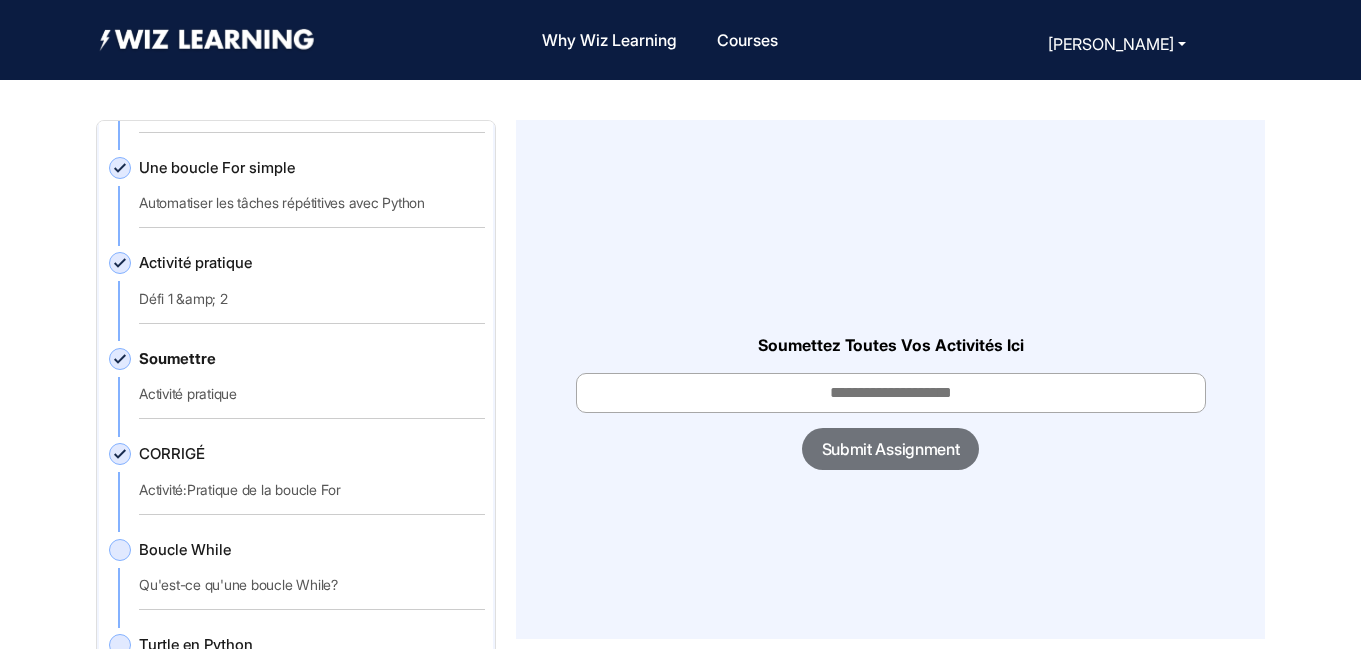 click at bounding box center (891, 393) 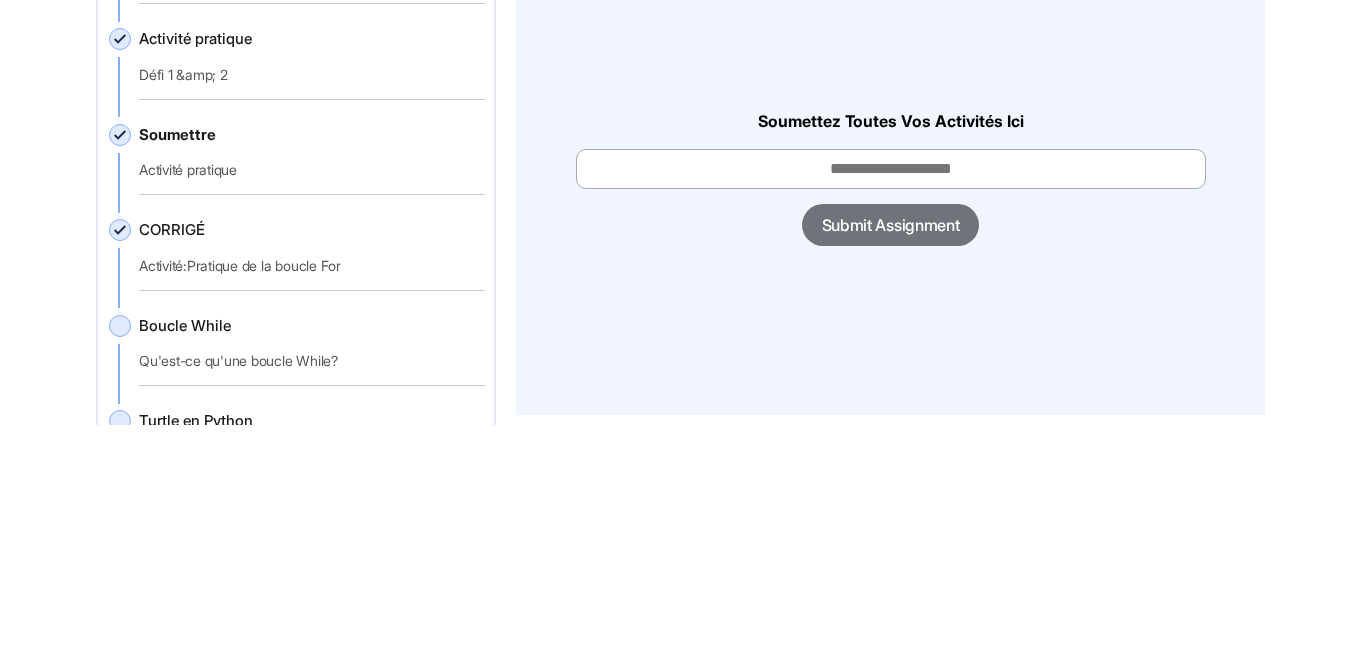 paste on "**********" 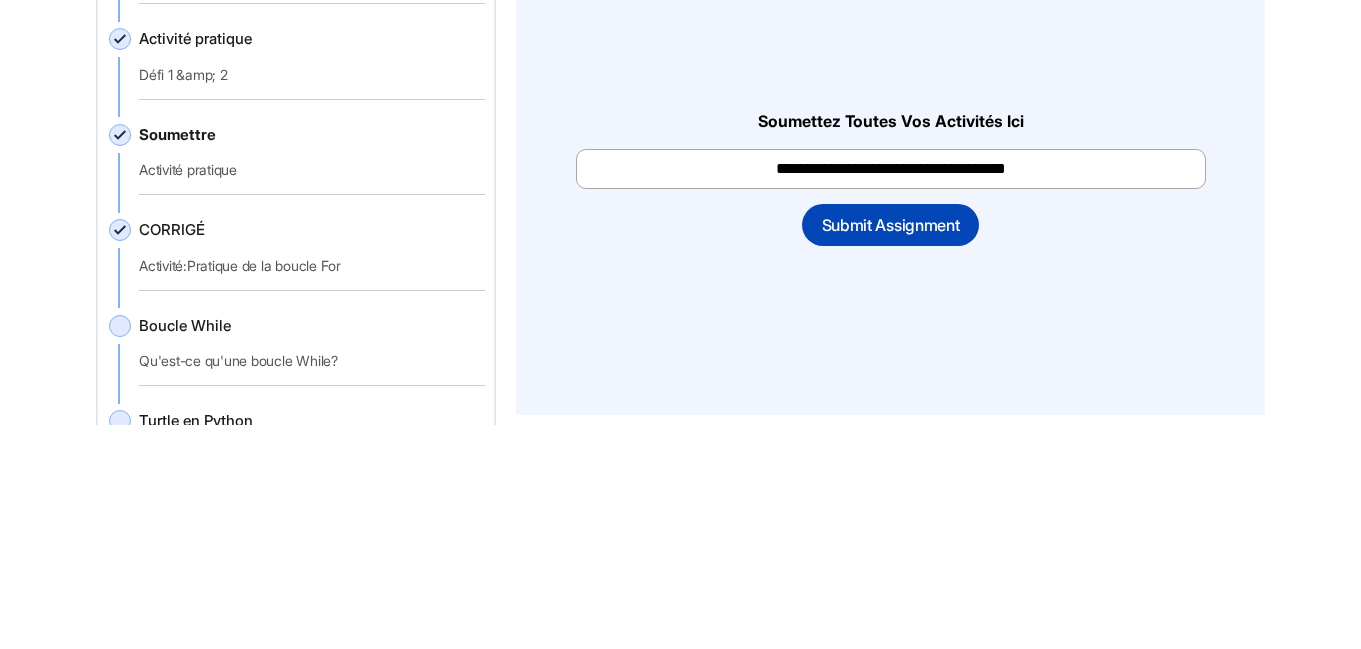 type on "**********" 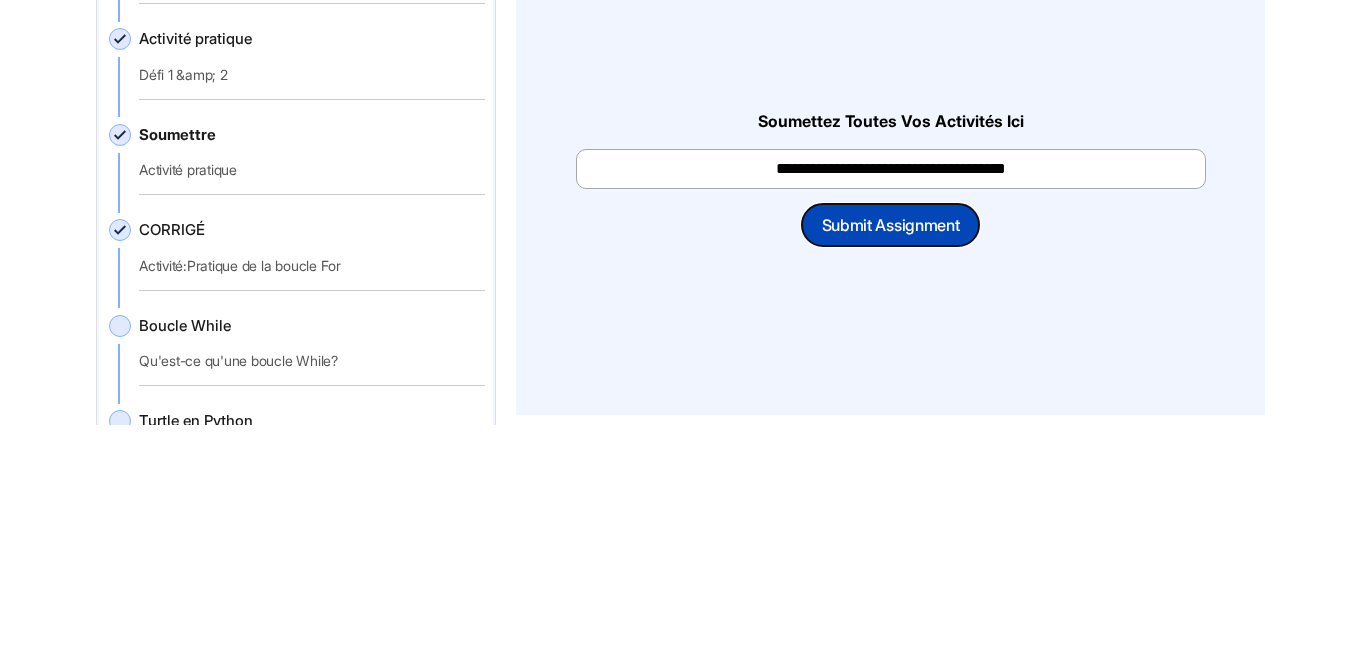click on "Submit Assignment" at bounding box center [891, 449] 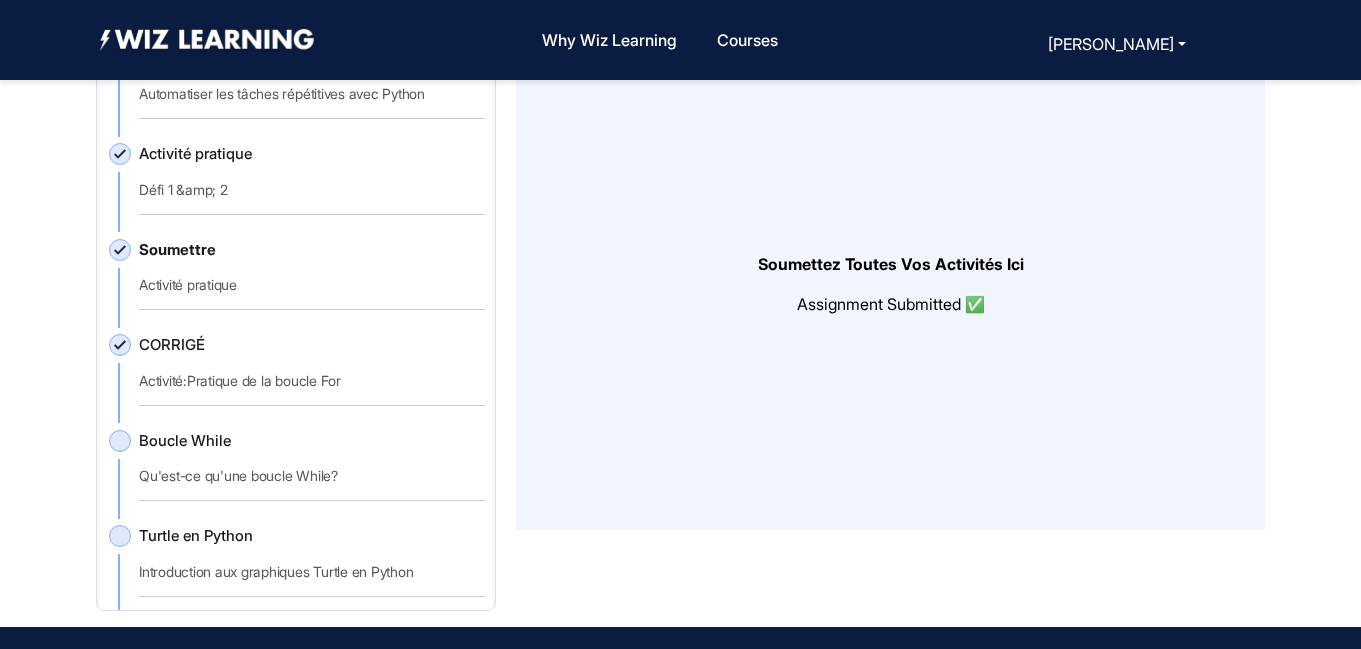 scroll, scrollTop: 113, scrollLeft: 0, axis: vertical 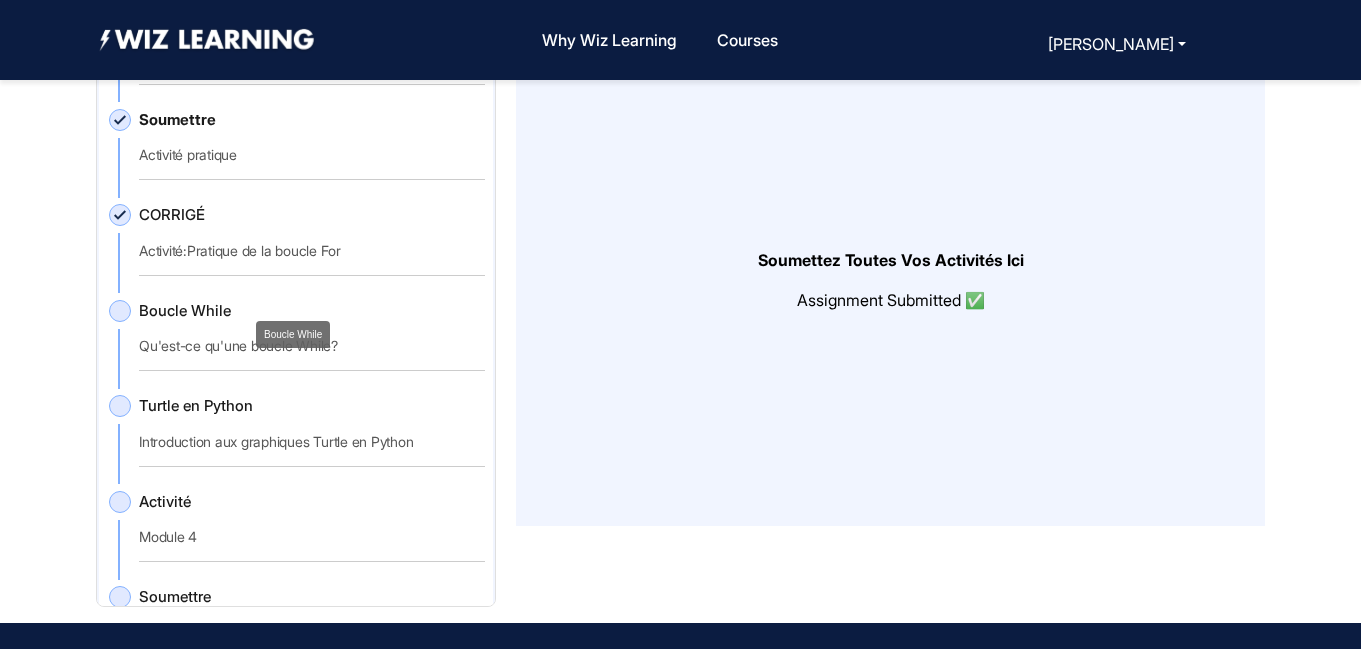 click on "Boucle While" 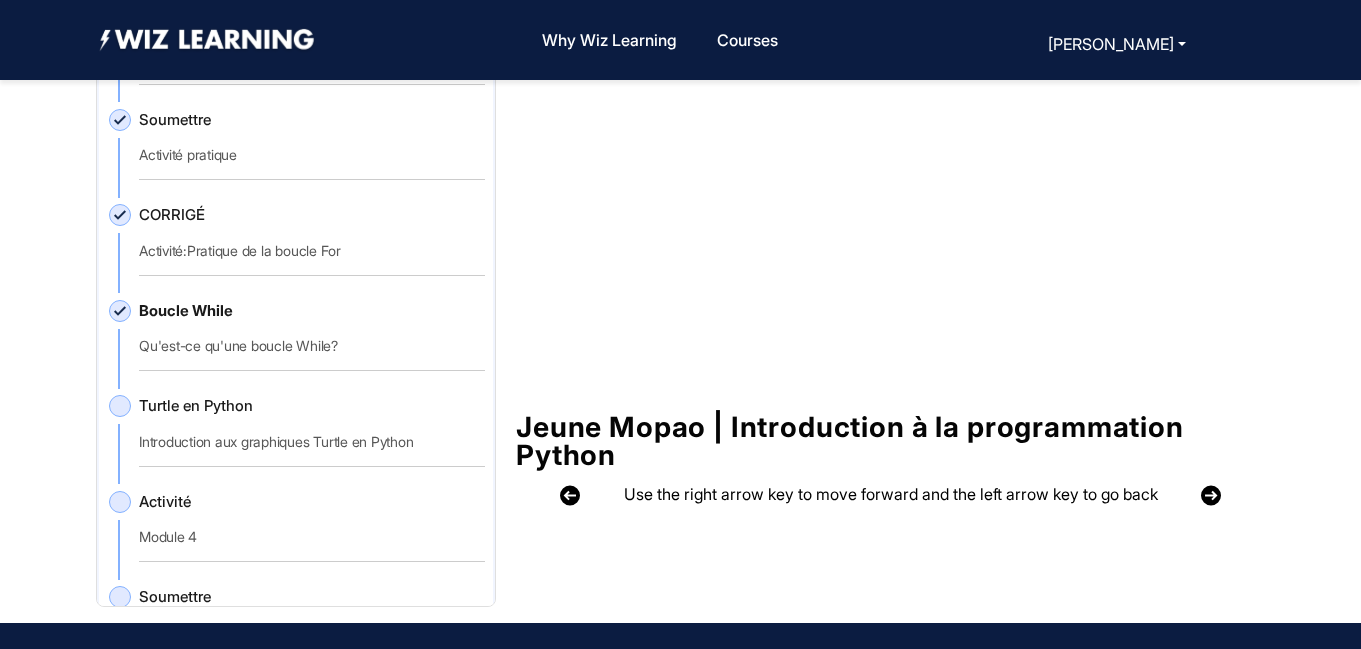 scroll, scrollTop: 0, scrollLeft: 0, axis: both 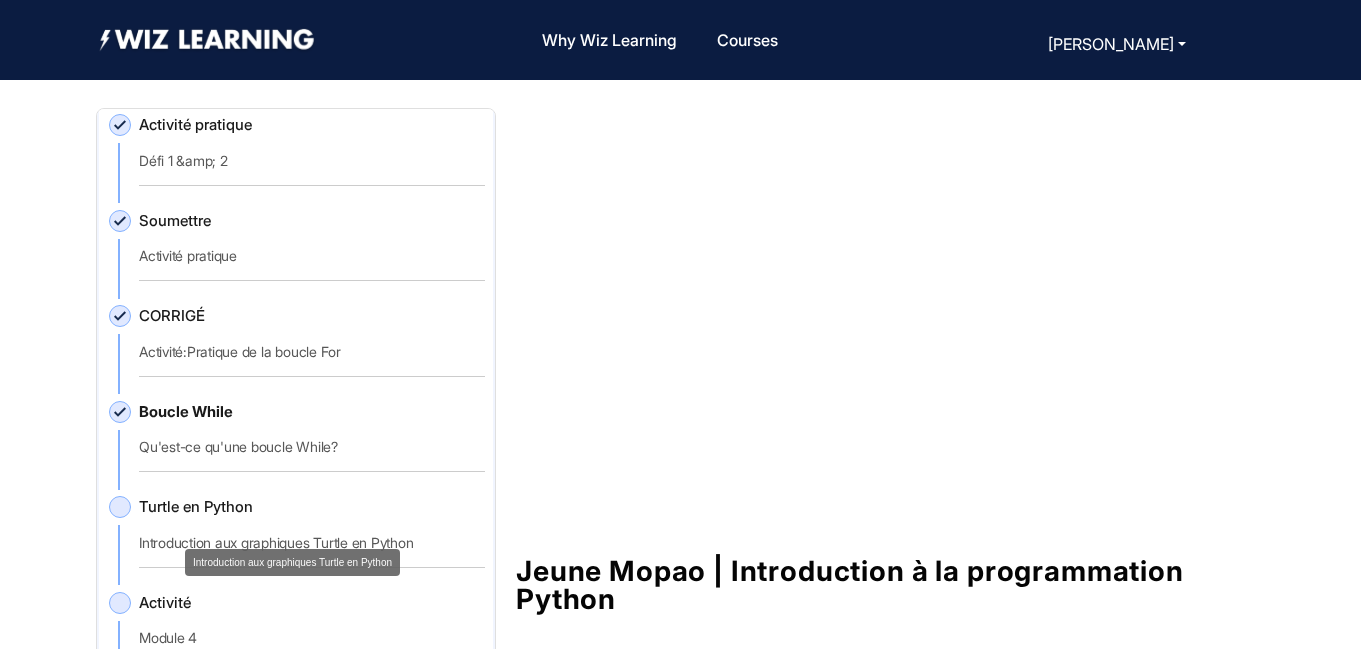 click on "Introduction aux graphiques Turtle en Python" 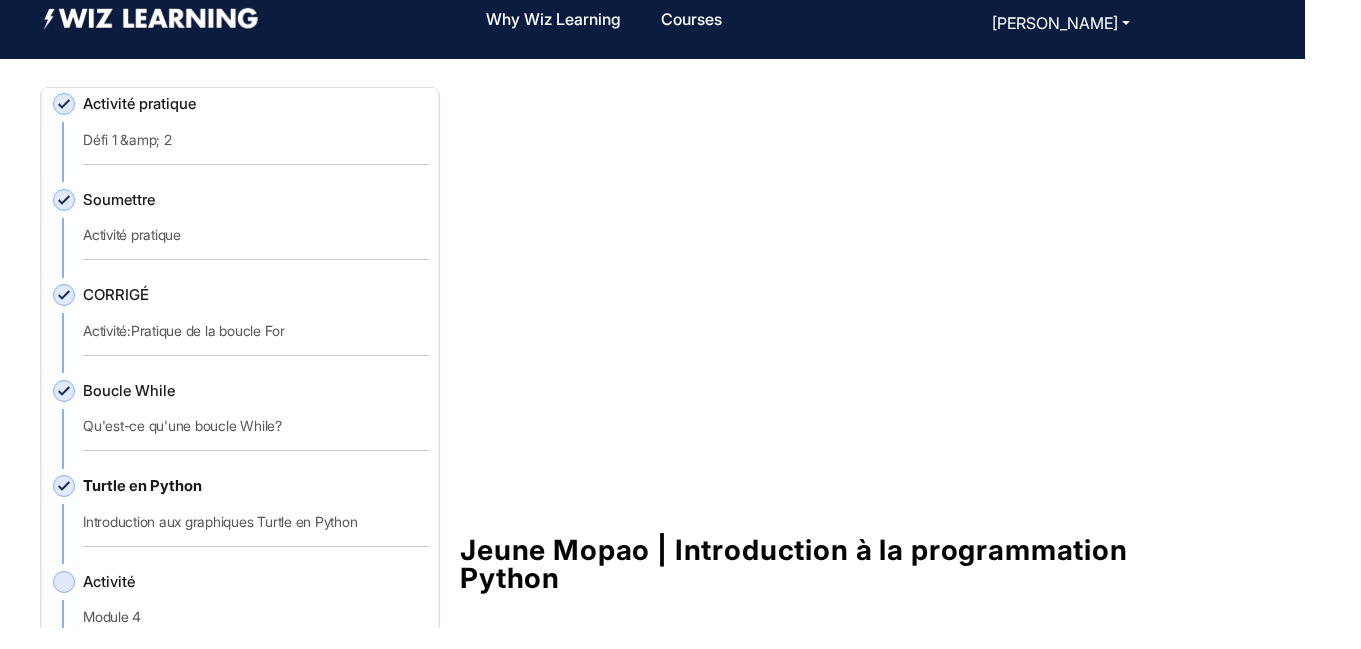 scroll, scrollTop: 5, scrollLeft: 0, axis: vertical 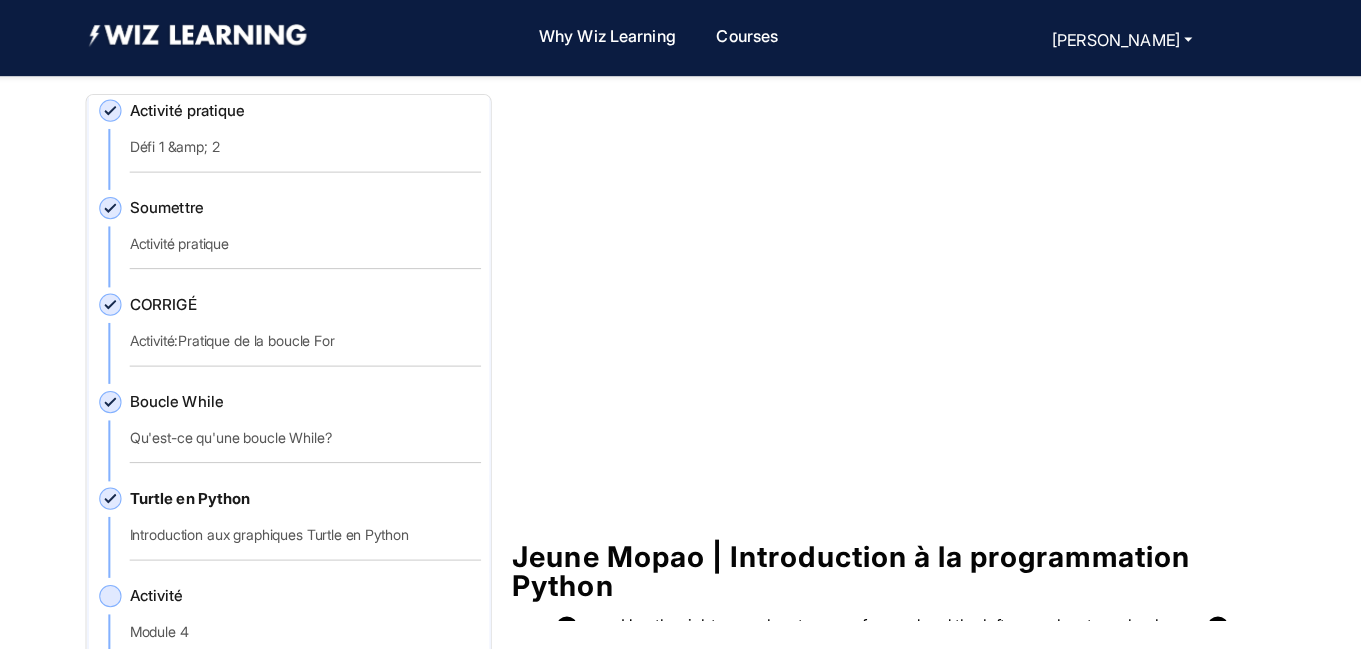click 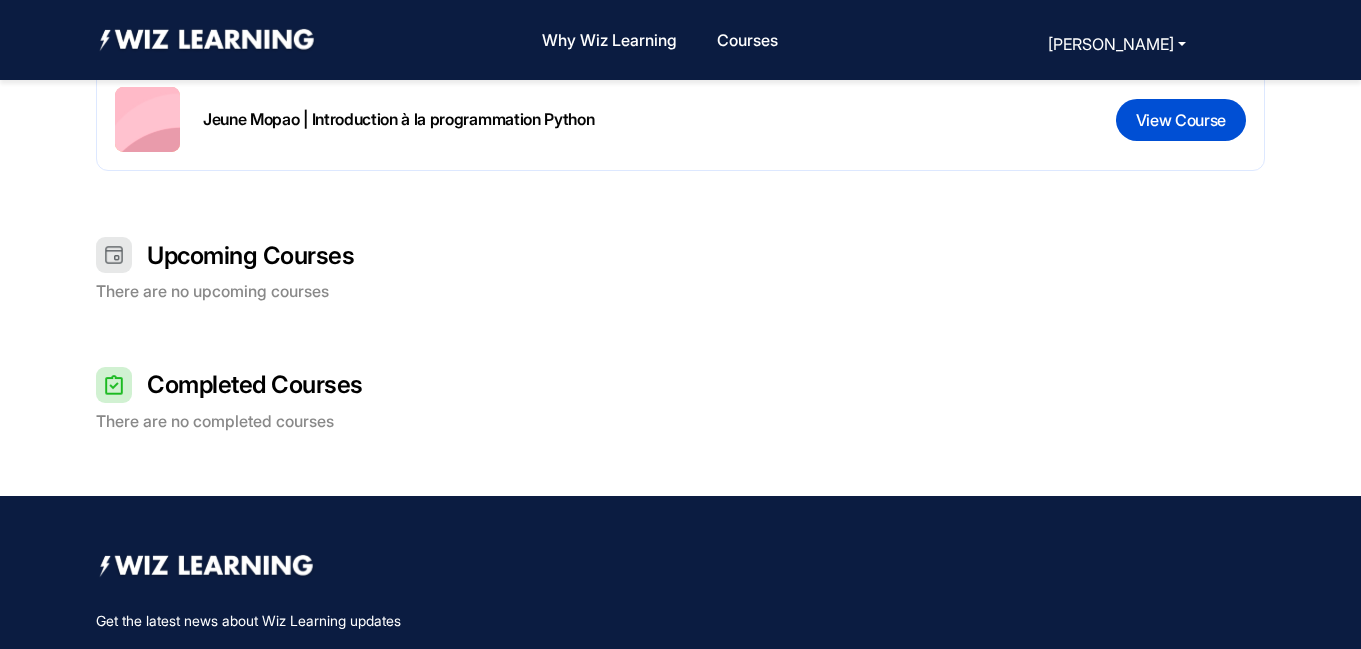 scroll, scrollTop: 641, scrollLeft: 0, axis: vertical 